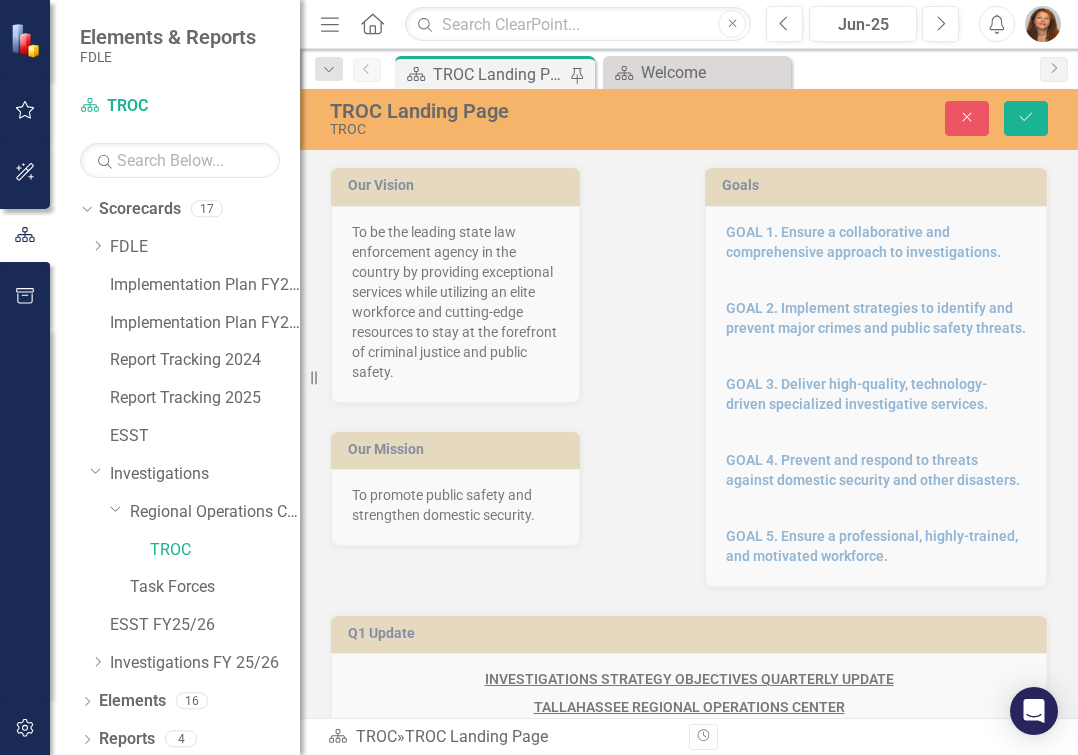 scroll, scrollTop: 0, scrollLeft: 0, axis: both 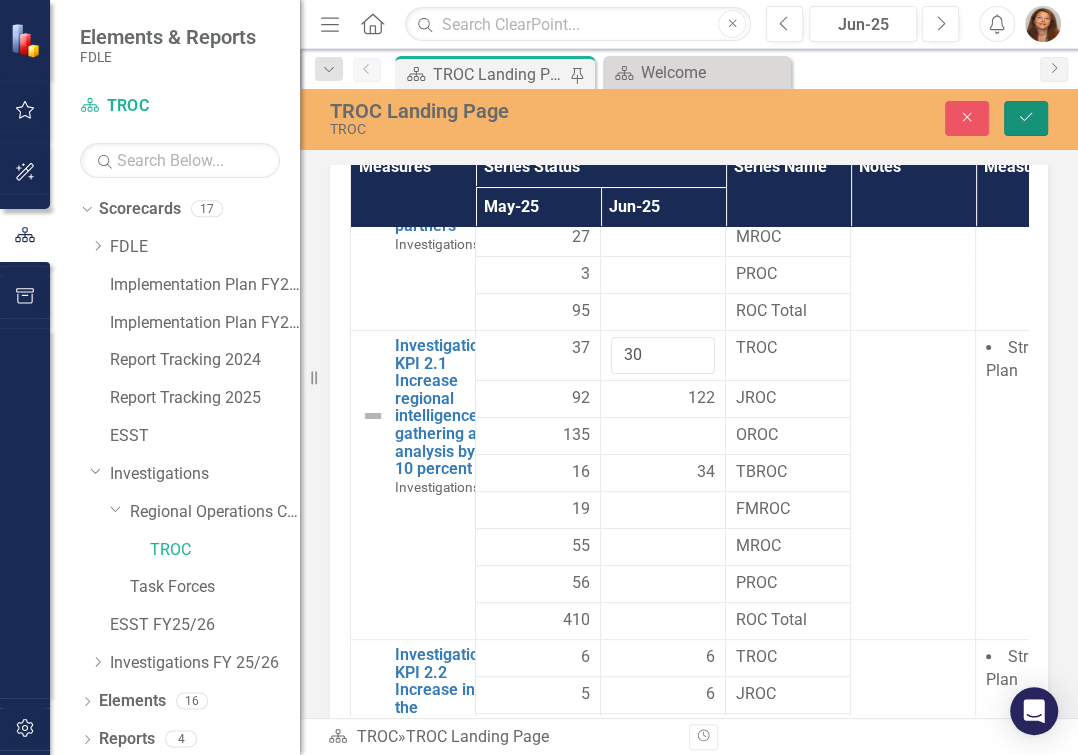 click on "Save" 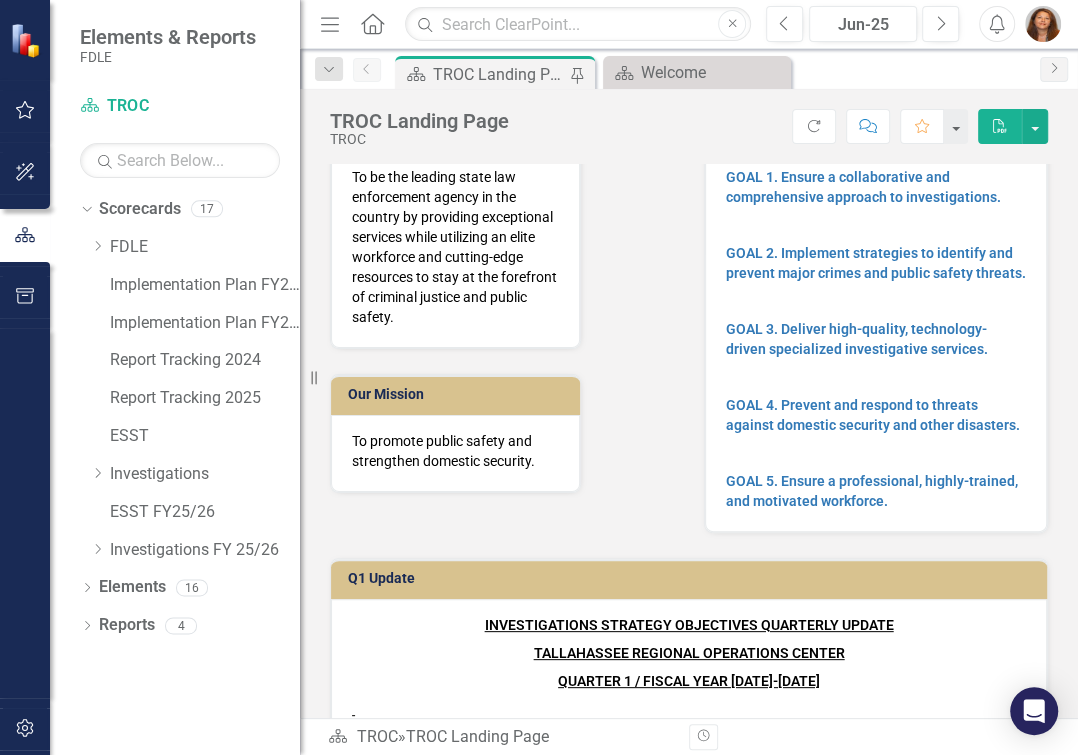 scroll, scrollTop: 0, scrollLeft: 0, axis: both 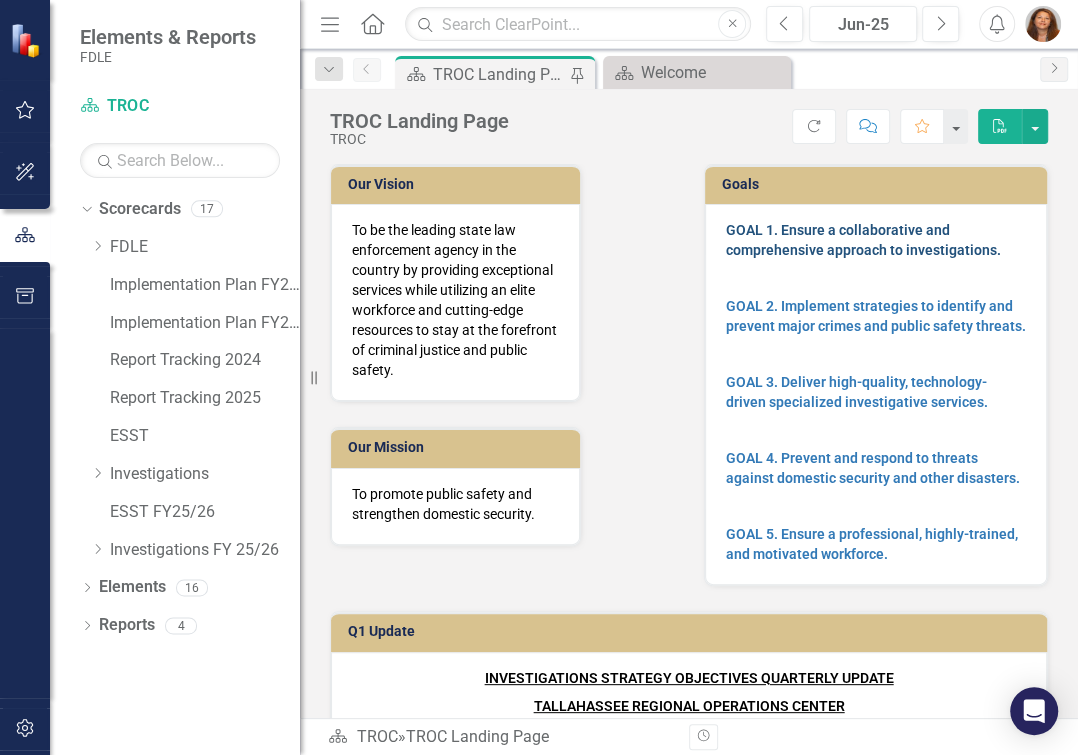 click on "GOAL 1. Ensure a collaborative and comprehensive approach to investigations." at bounding box center (863, 240) 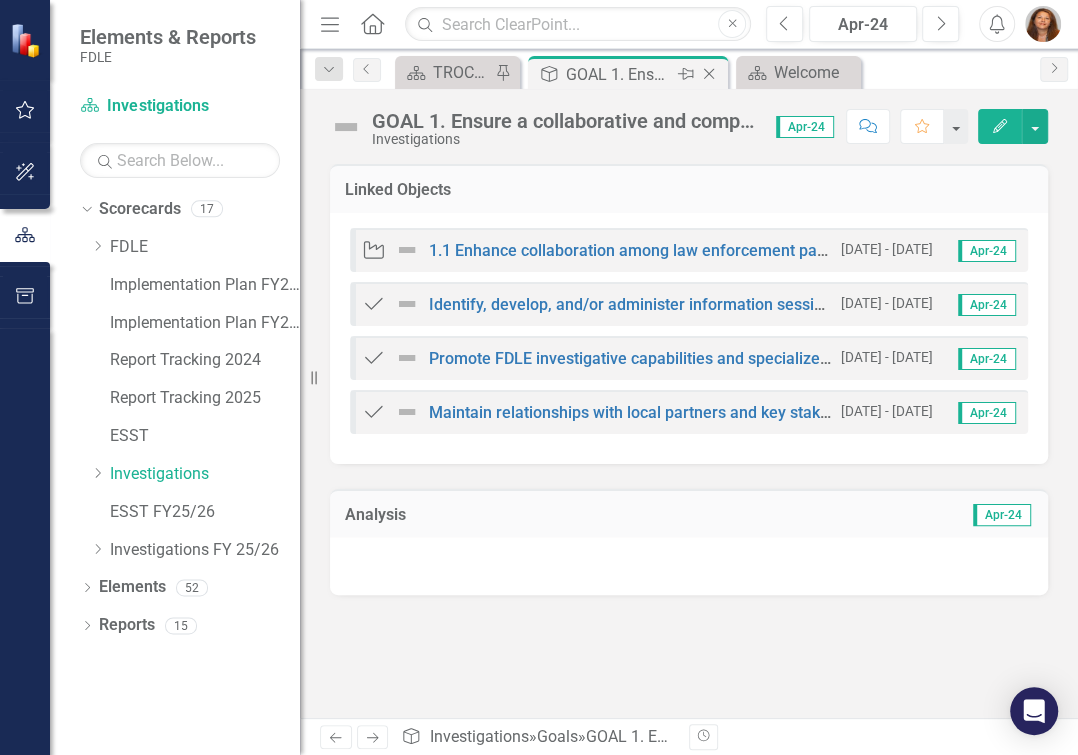 click on "Close" 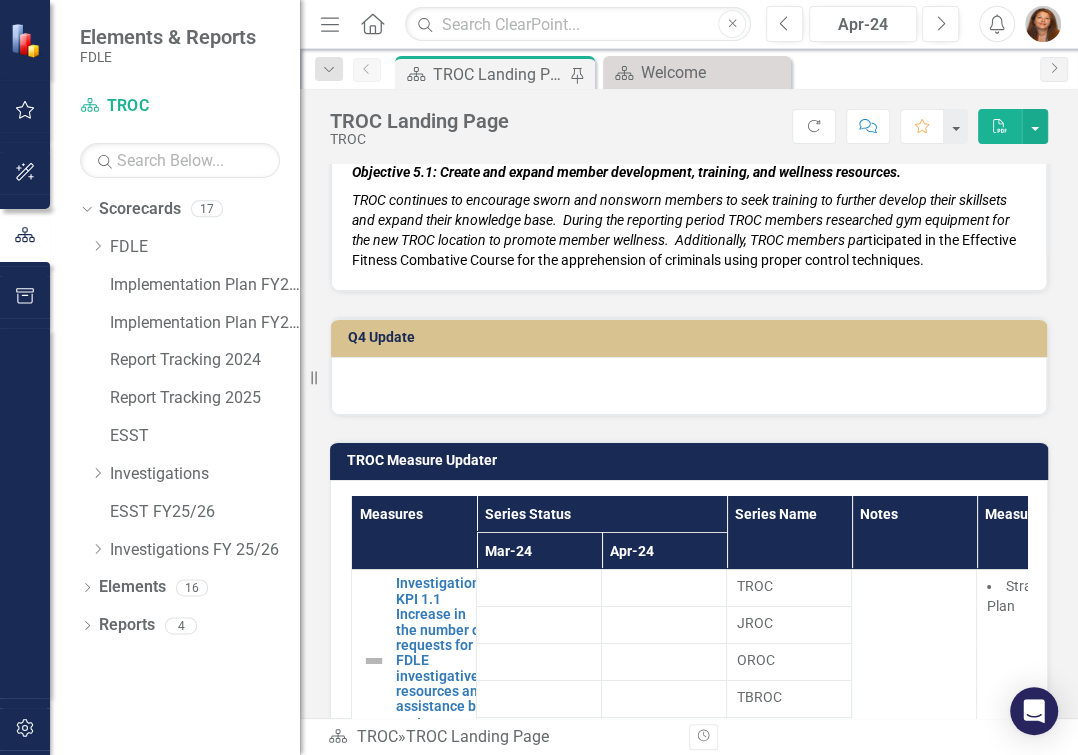 scroll, scrollTop: 9000, scrollLeft: 0, axis: vertical 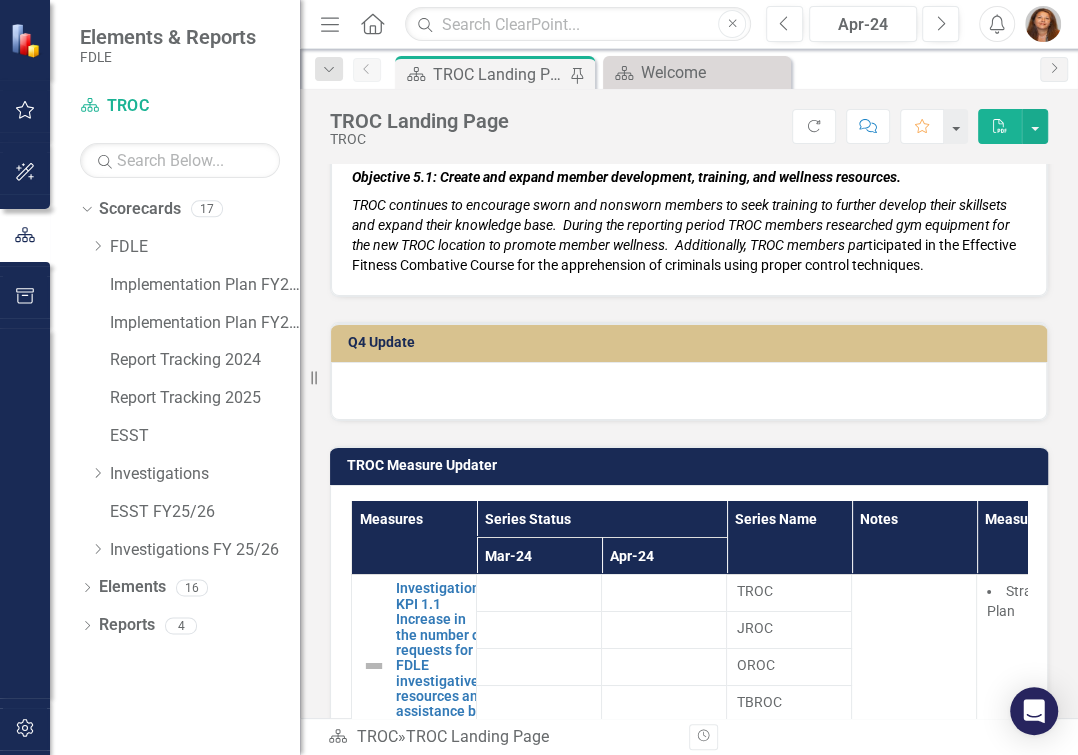 click on "Q4 Update" at bounding box center (692, 342) 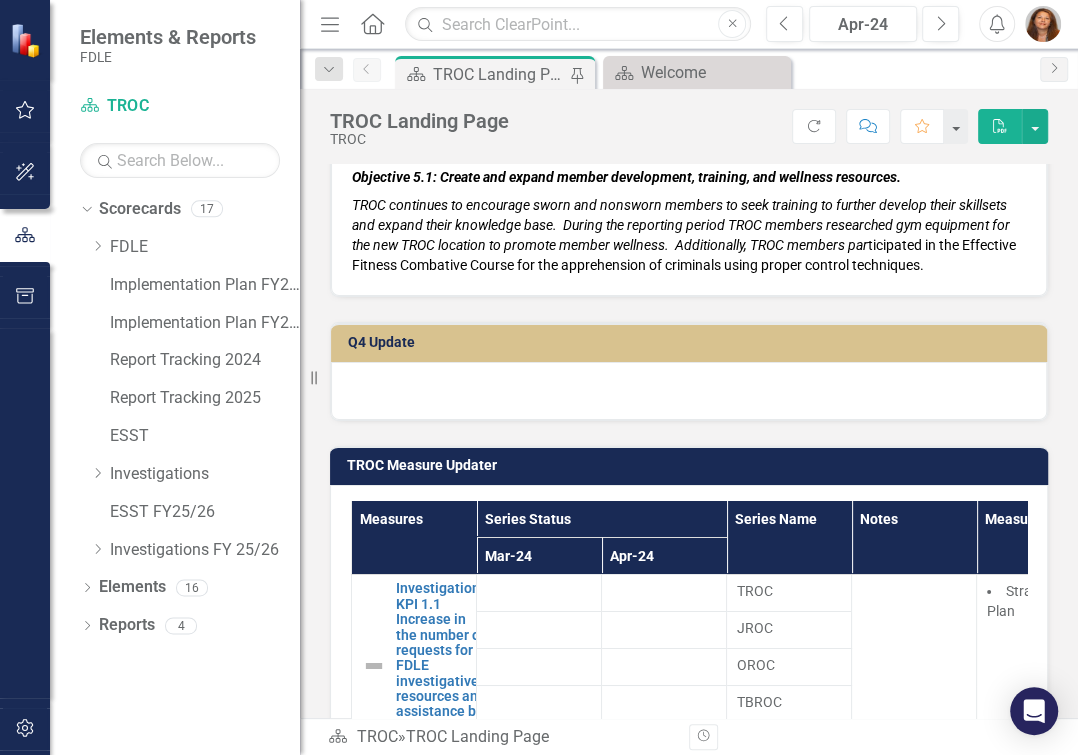 click 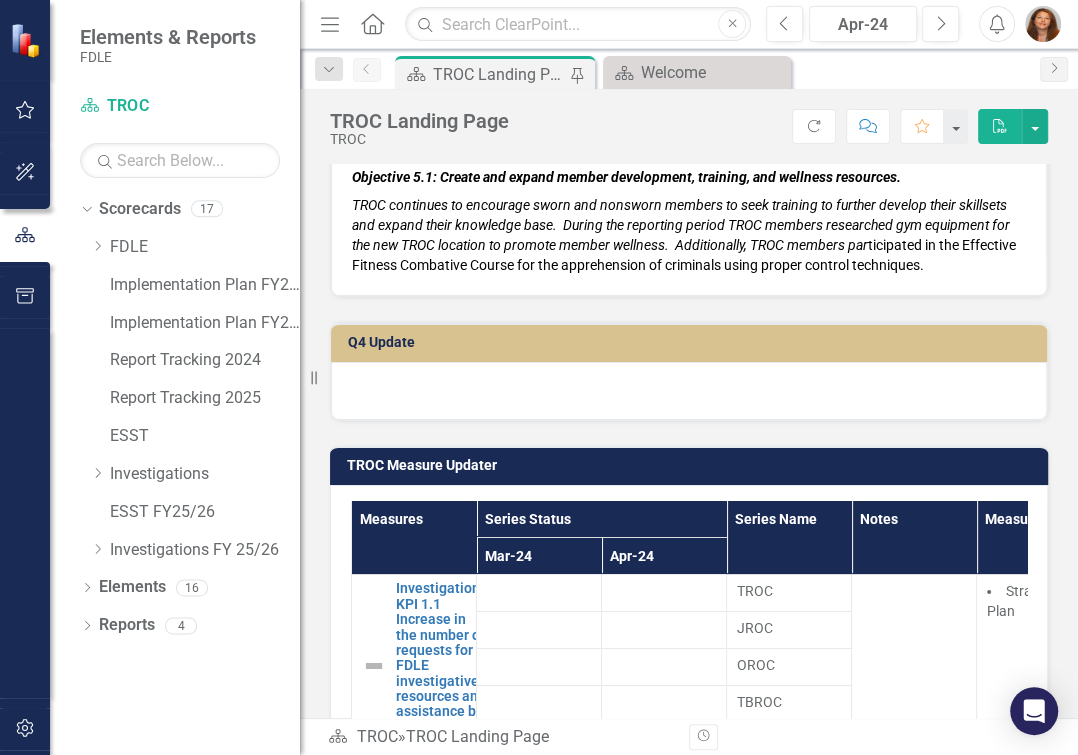 scroll, scrollTop: 9099, scrollLeft: 0, axis: vertical 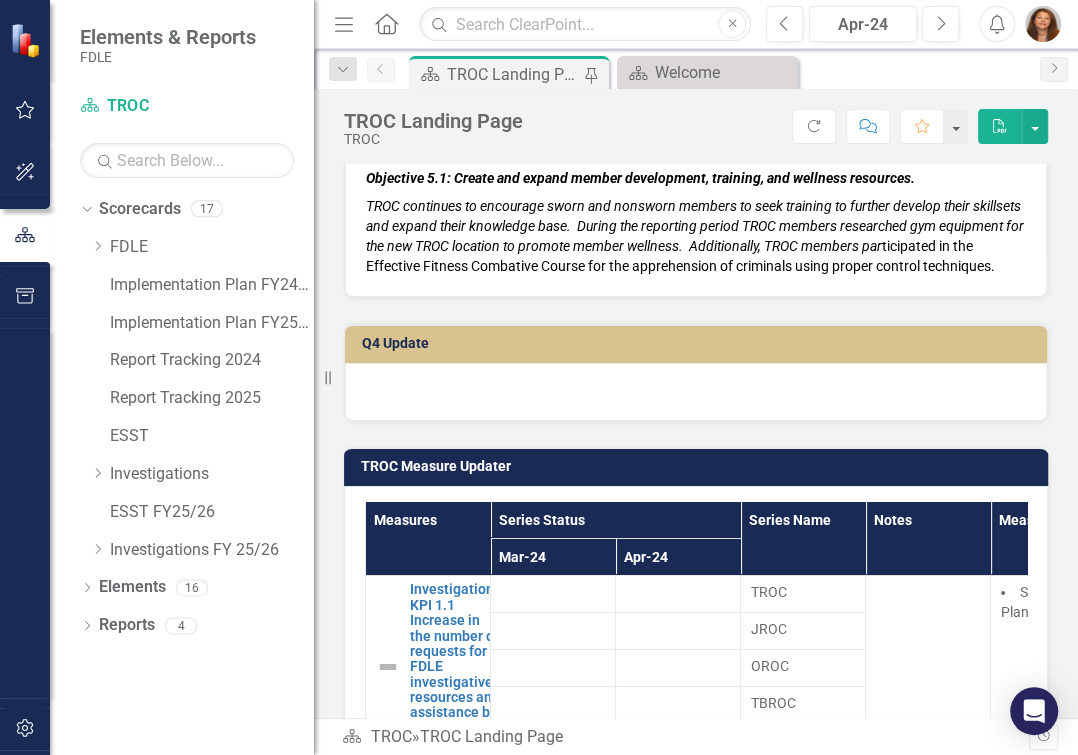 click on "Resize" at bounding box center [322, 377] 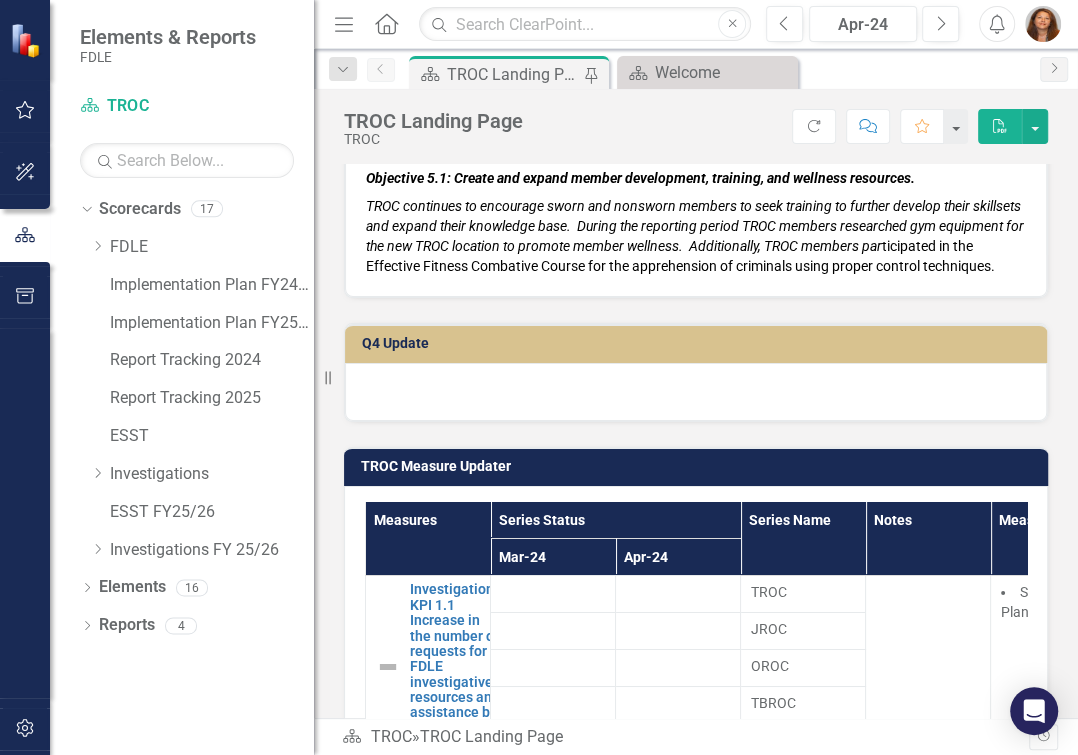 click on "TROC continues to encourage sworn and nonsworn members to seek training to further develop their skillsets and expand their knowledge base.  During the reporting period TROC members researched gym equipment for the new TROC location to promote member wellness.  Additionally, TROC members par" at bounding box center (695, 226) 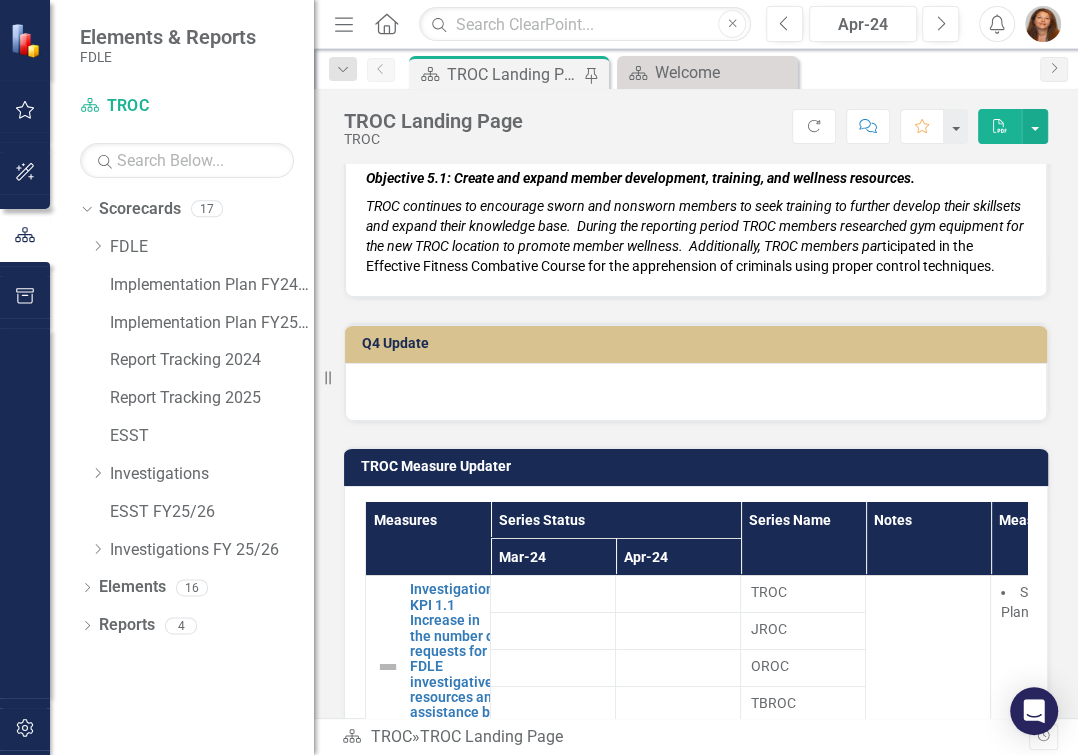 click on "Resize" at bounding box center (322, 377) 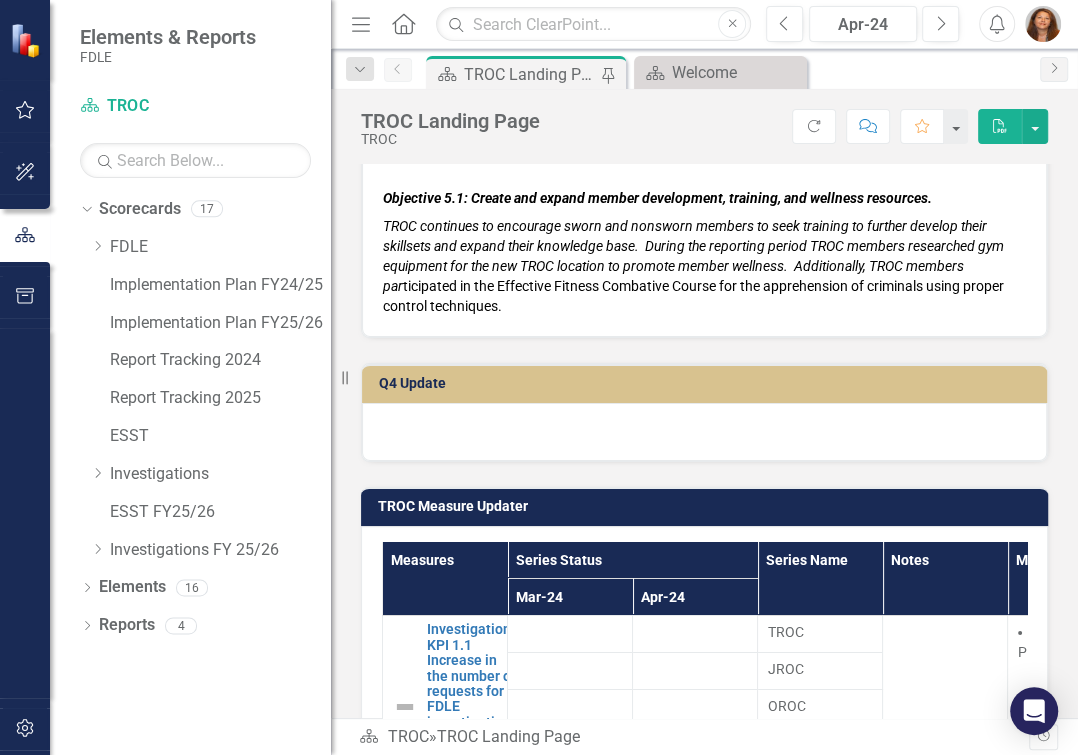 click on "Q4 Update" at bounding box center (708, 383) 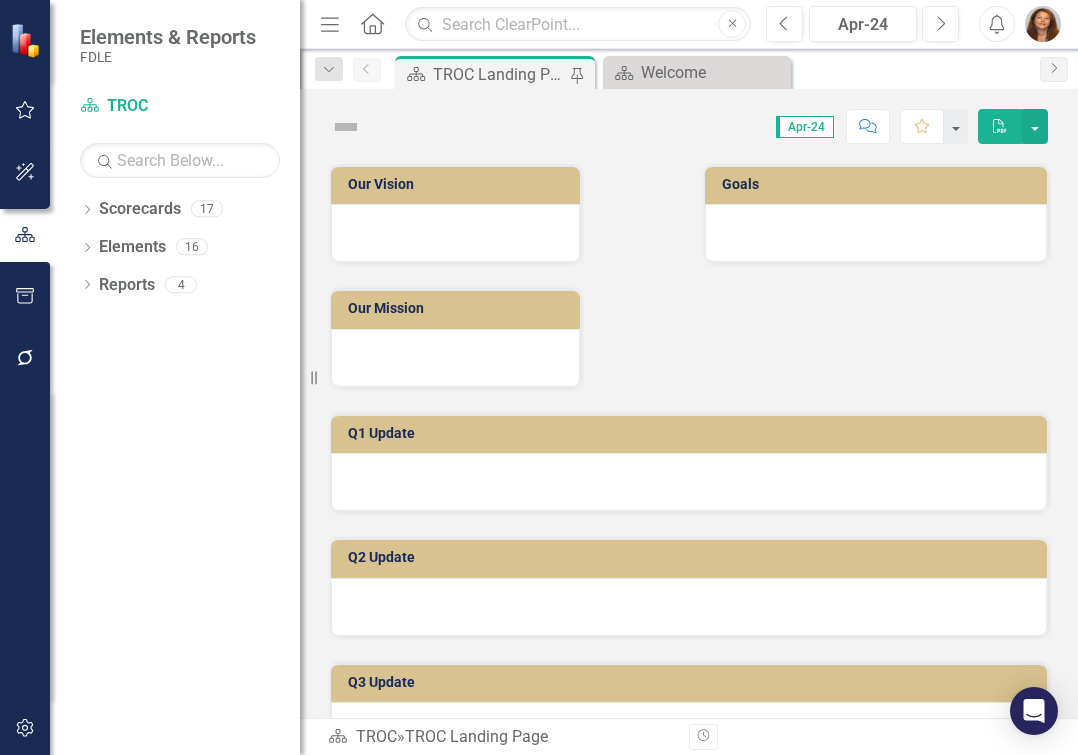scroll, scrollTop: 0, scrollLeft: 0, axis: both 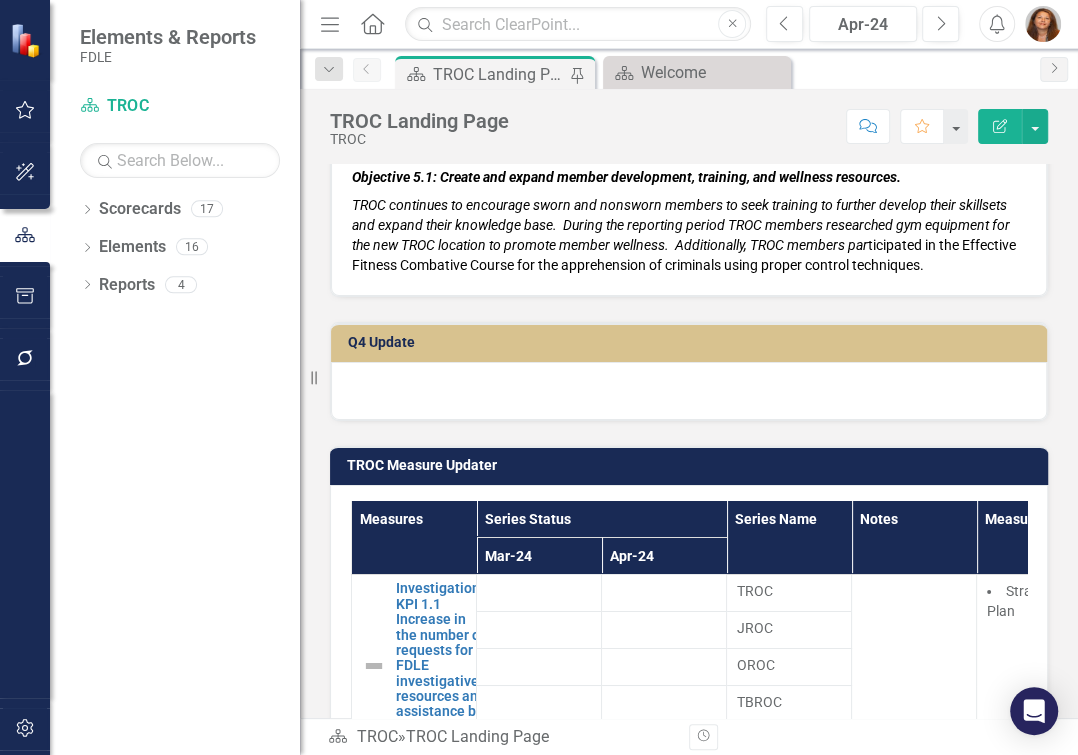 click 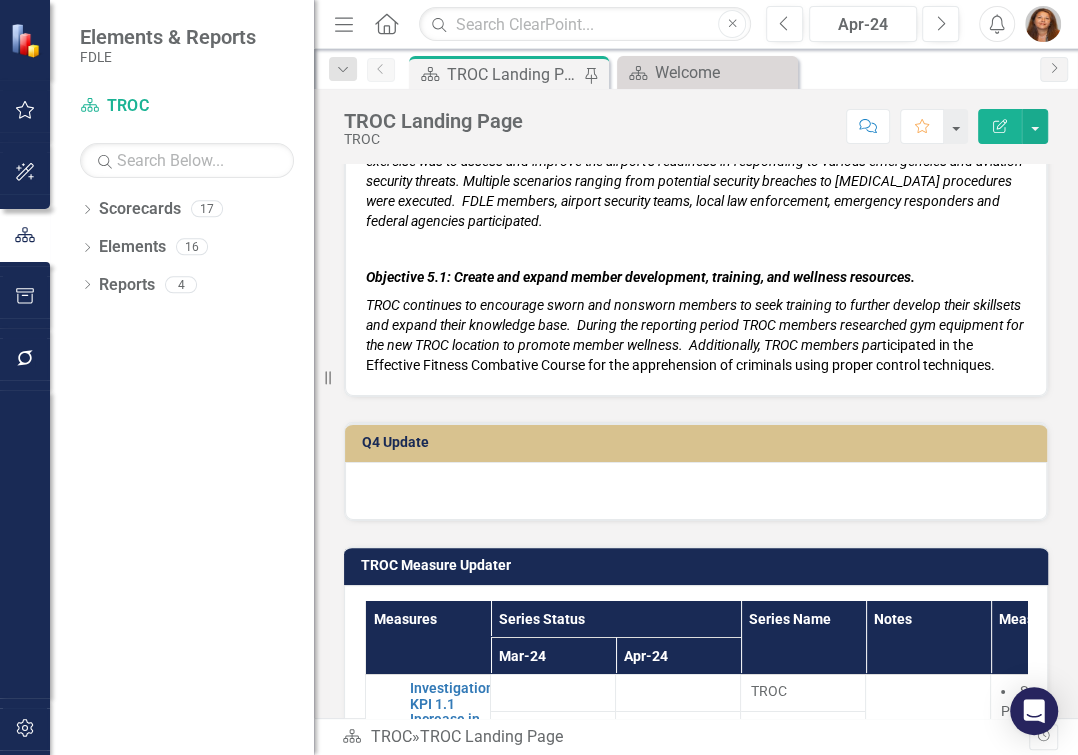 scroll, scrollTop: 9099, scrollLeft: 0, axis: vertical 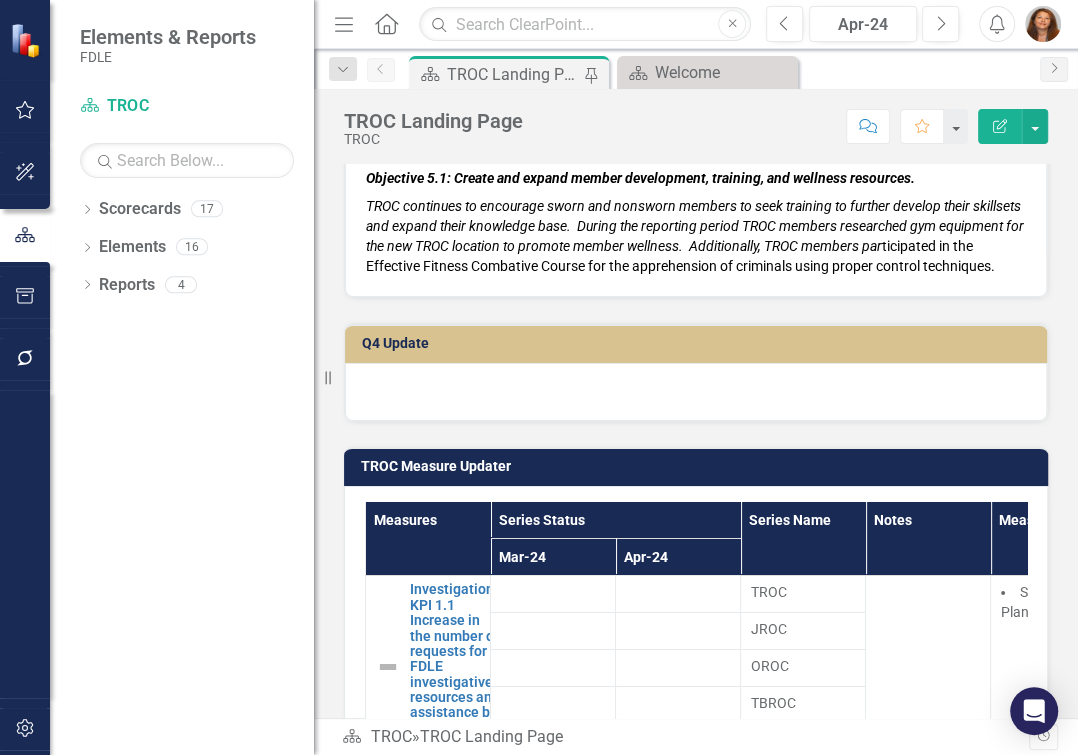 click on "Q4 Update" at bounding box center (699, 343) 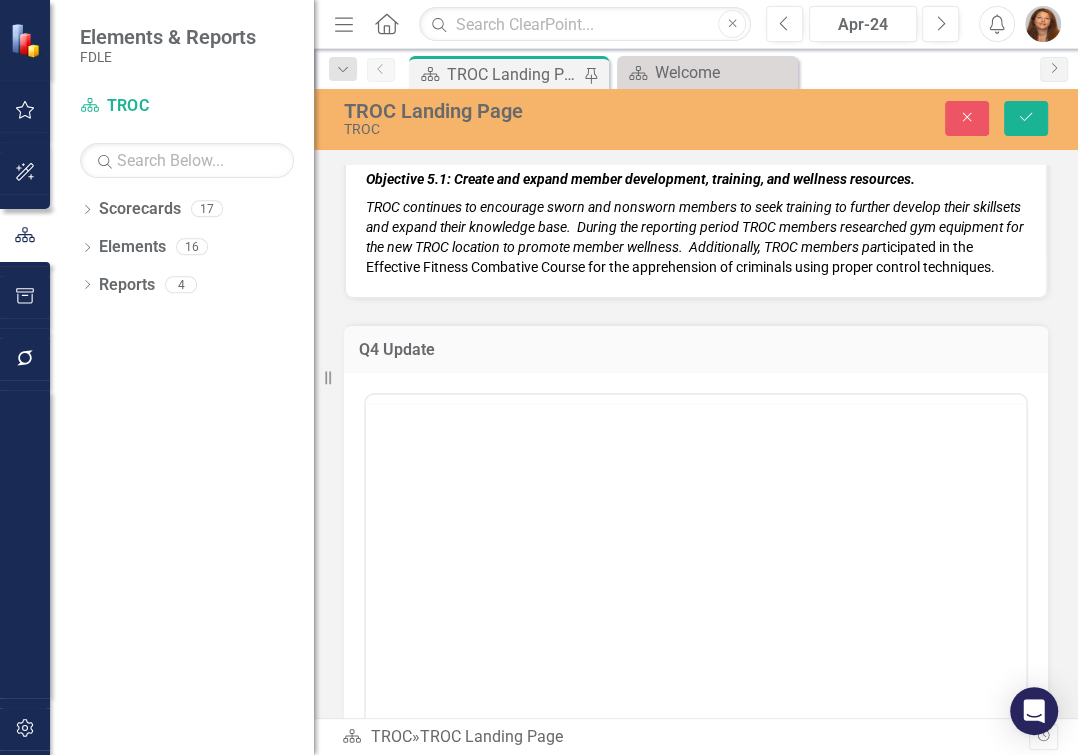 scroll, scrollTop: 0, scrollLeft: 0, axis: both 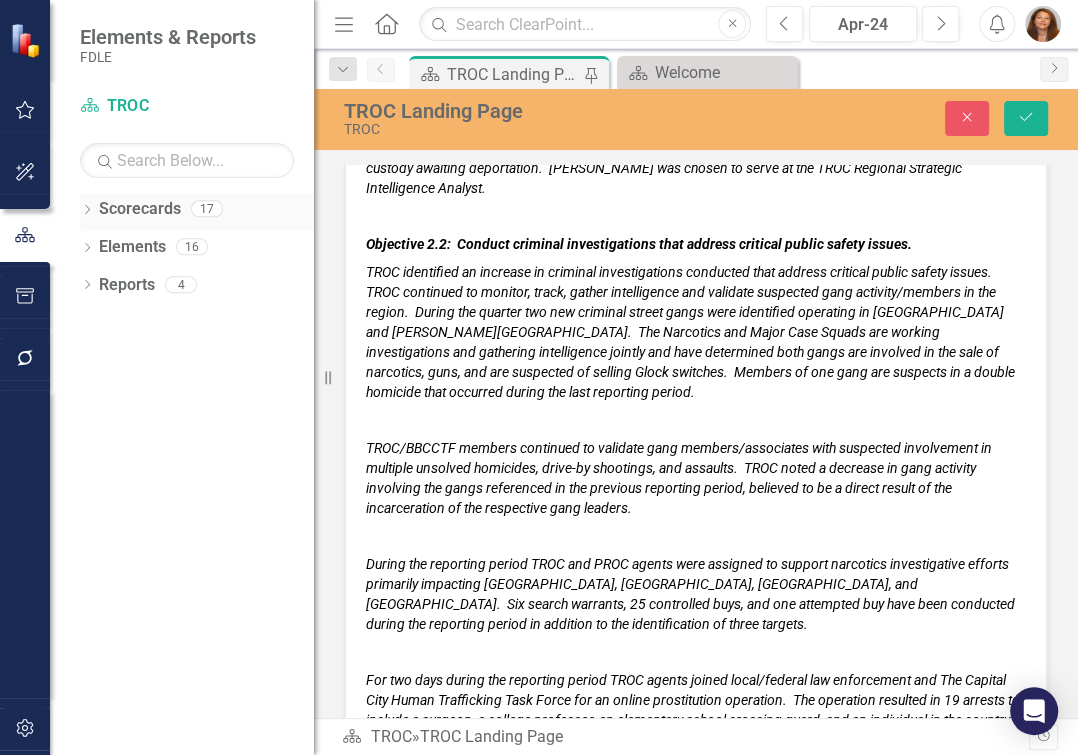 click on "Dropdown" 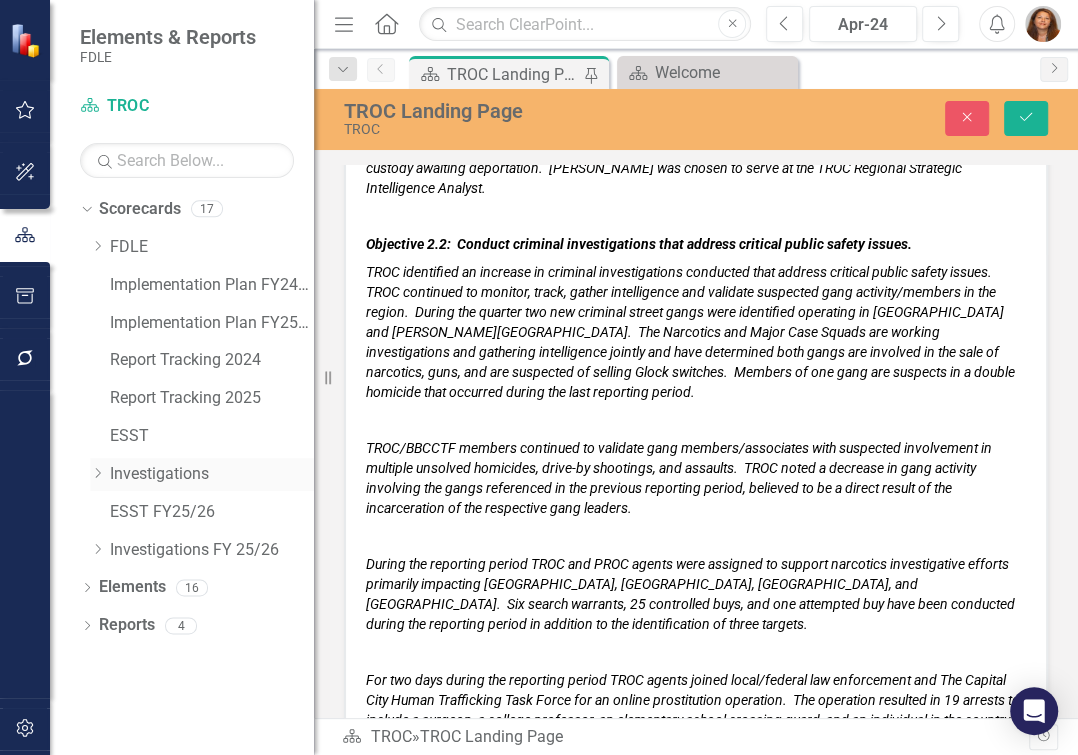 click 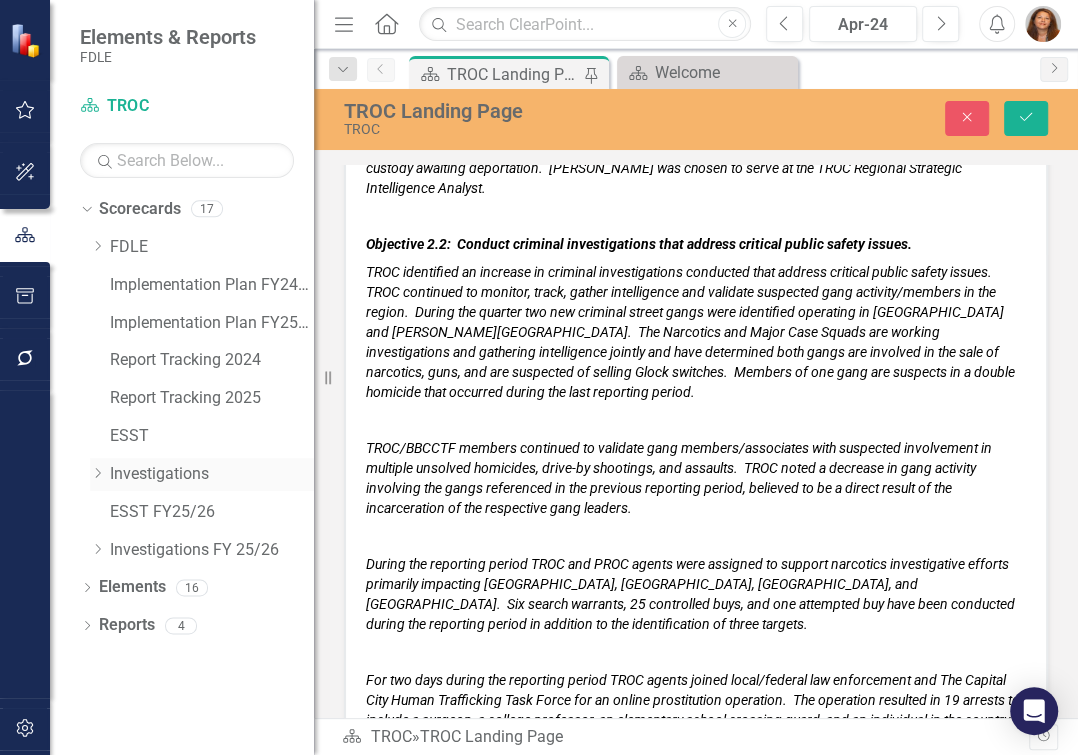 click on "Dropdown" at bounding box center (97, 474) 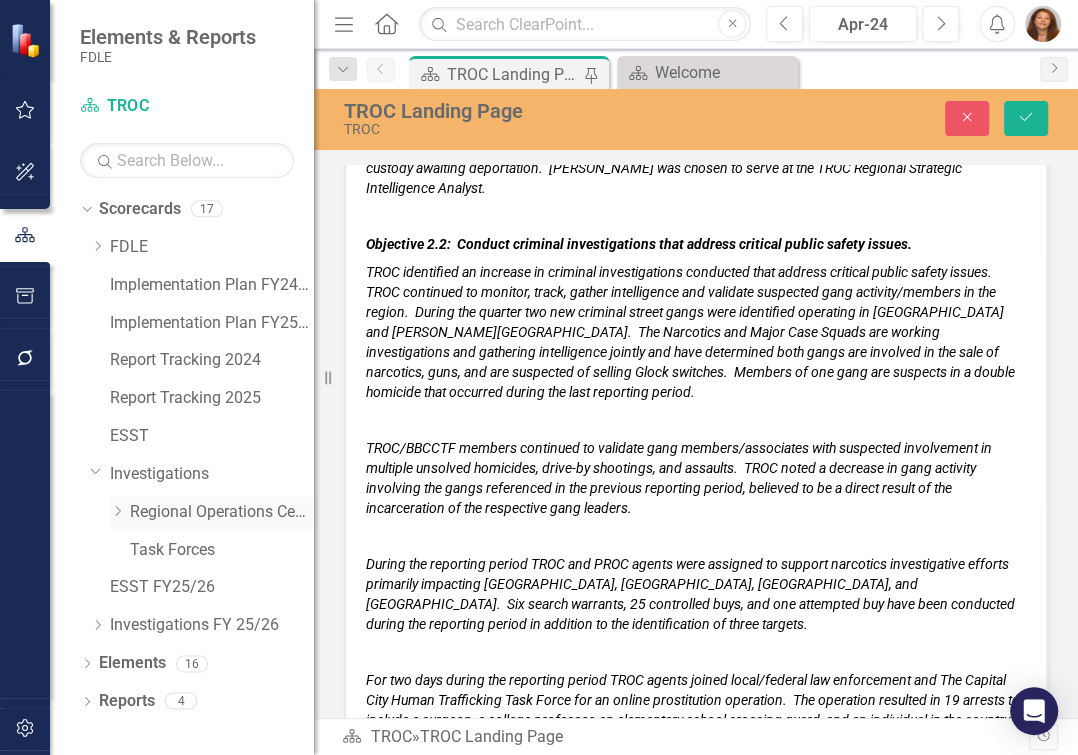 click on "Dropdown" 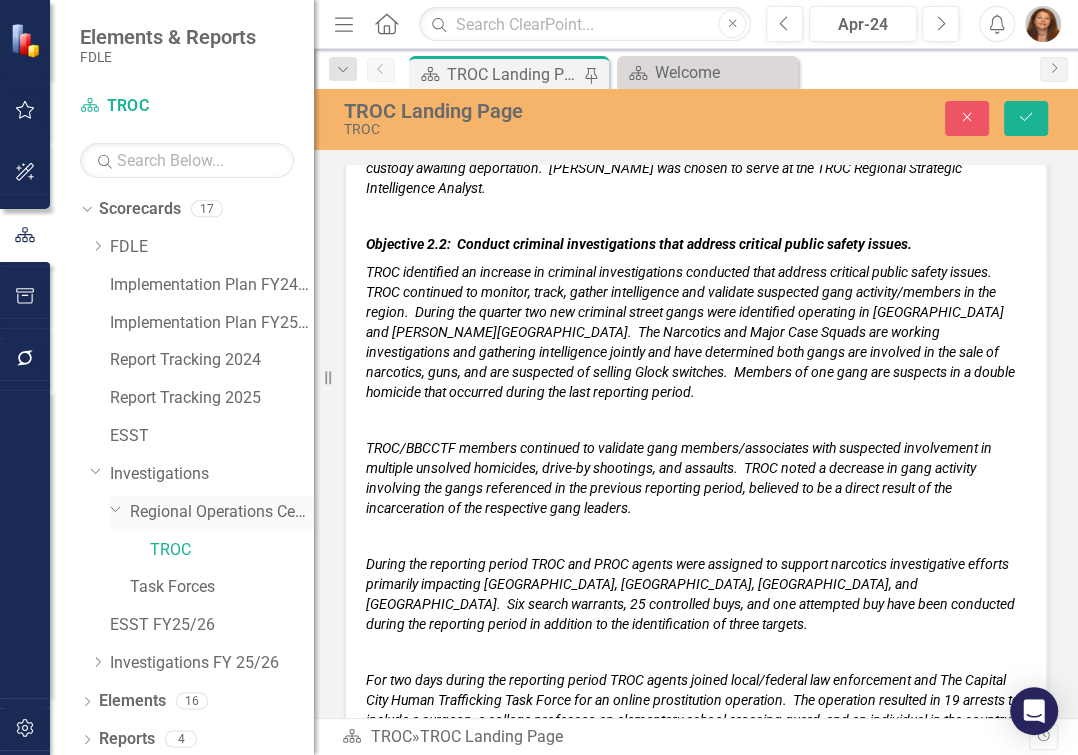 click on "Dropdown" 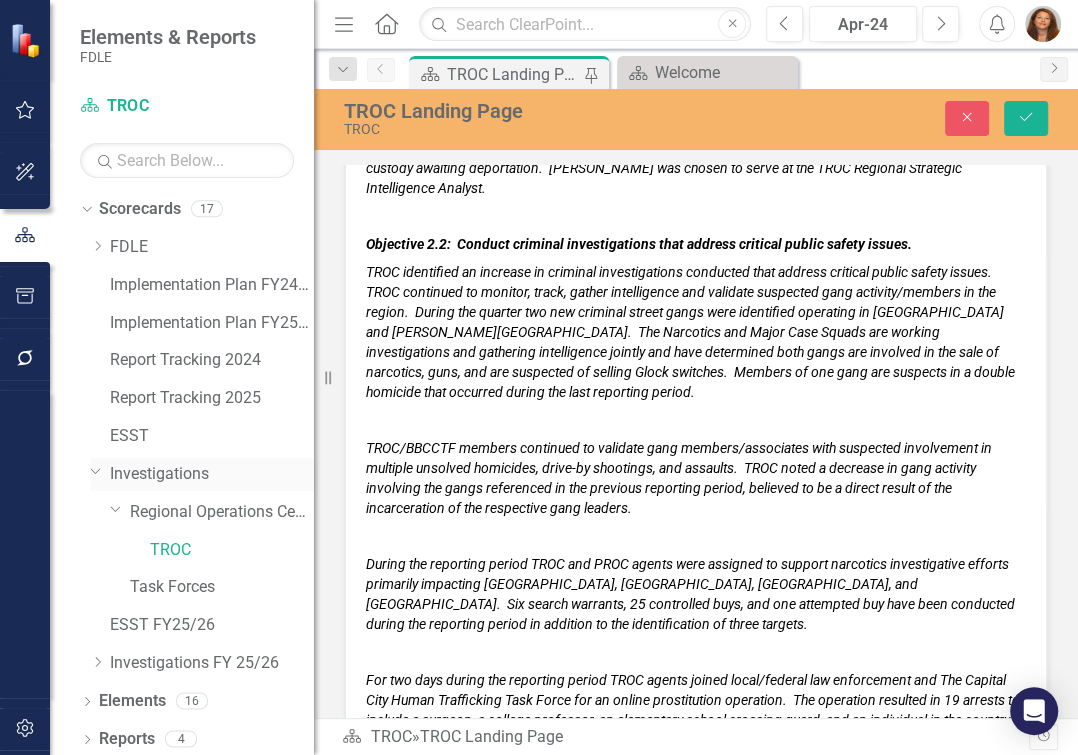 click 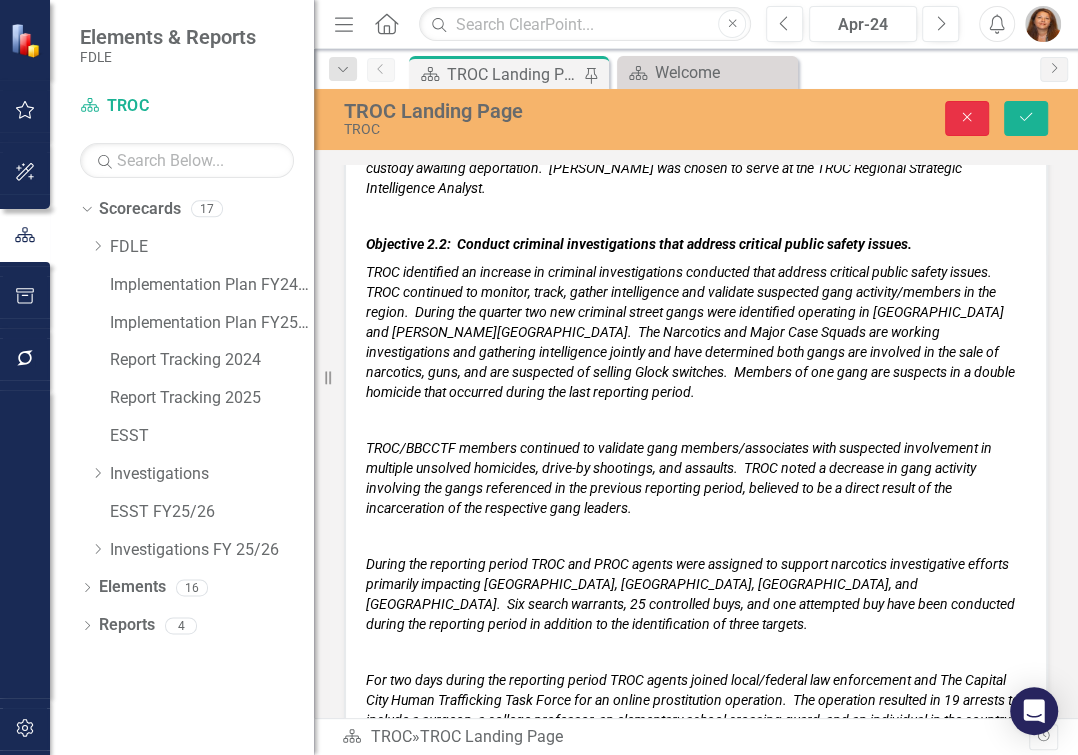click 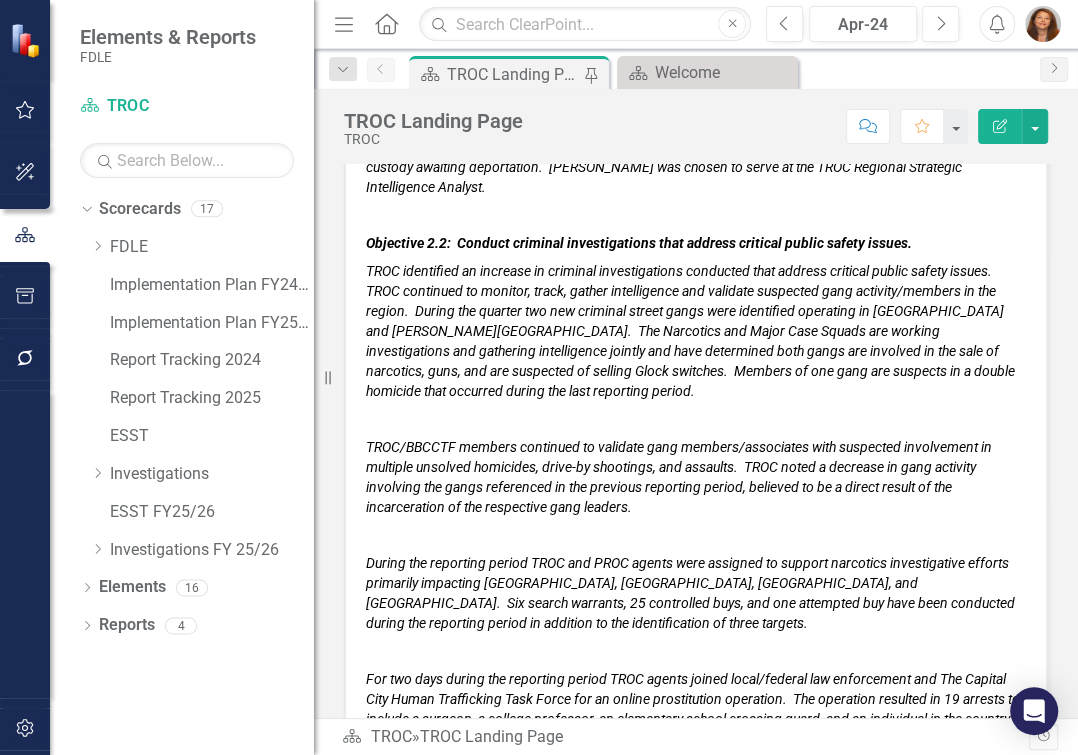 click on "TROC identified an increase in criminal investigations conducted that address critical public safety issues.  TROC continued to monitor, track, gather intelligence and validate suspected gang activity/members in the region.  During the quarter two new criminal street gangs were identified operating in [GEOGRAPHIC_DATA] and [PERSON_NAME][GEOGRAPHIC_DATA].  The Narcotics and Major Case Squads are working investigations and gathering intelligence jointly and have determined both gangs are involved in the sale of narcotics, guns, and are suspected of selling Glock switches.  Members of one gang are suspects in a double homicide that occurred during the last reporting period." at bounding box center [690, 331] 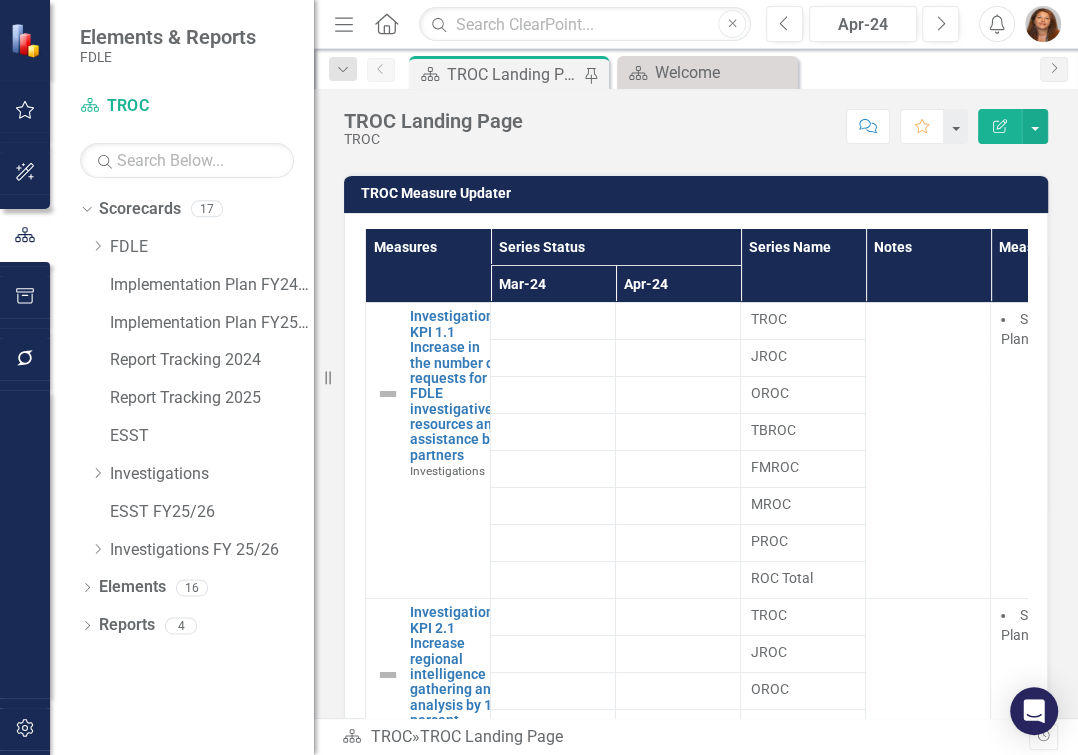 scroll, scrollTop: 9826, scrollLeft: 0, axis: vertical 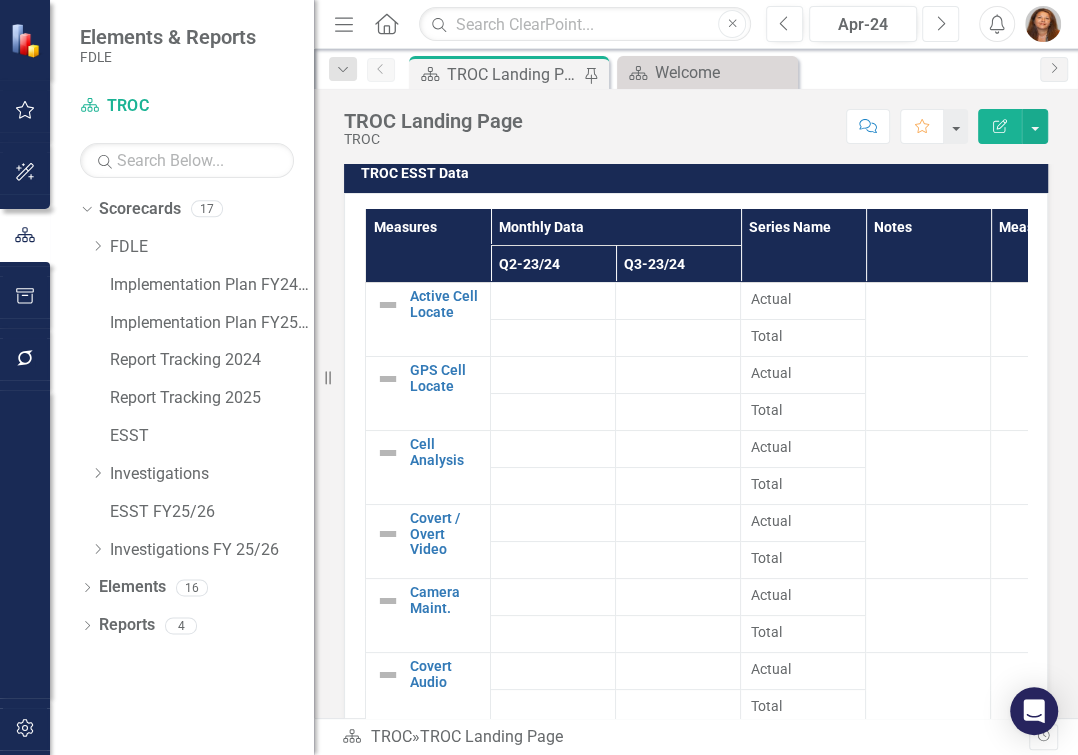 click on "Next" 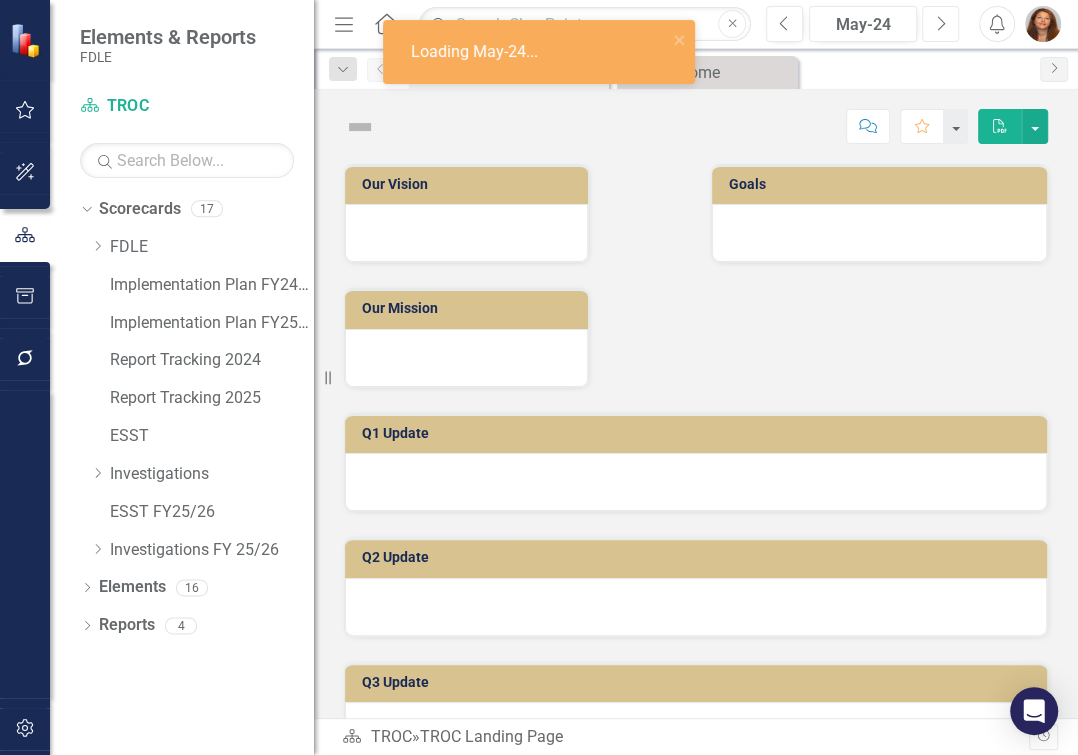 click on "Next" 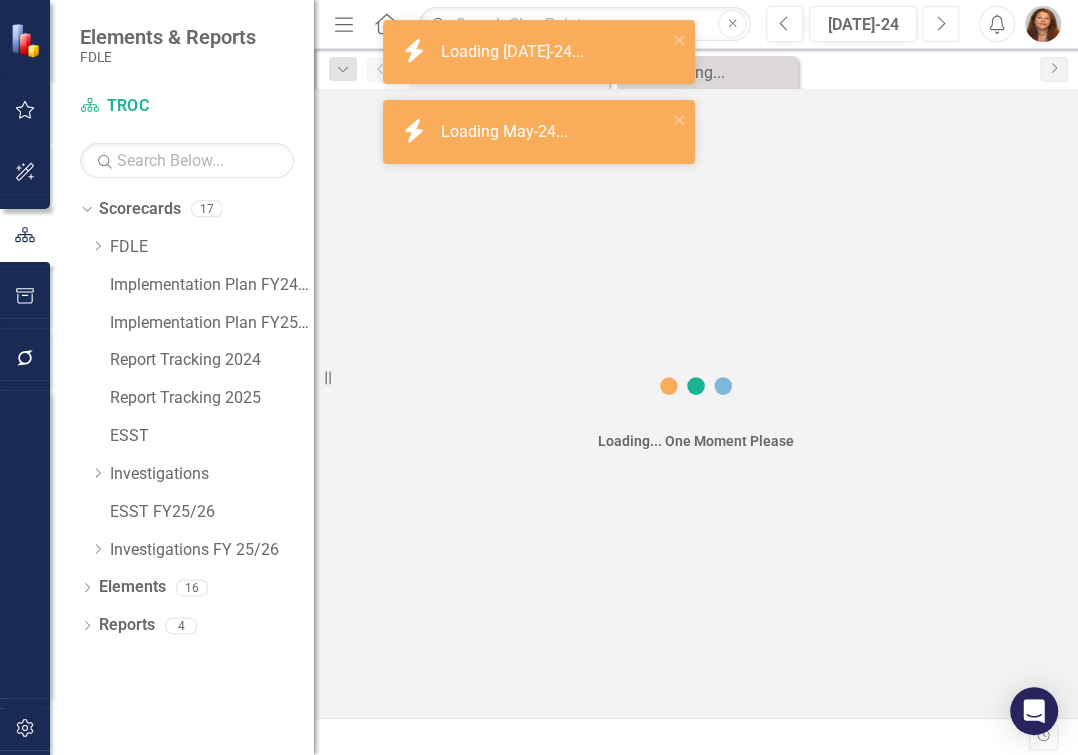 click on "Next" 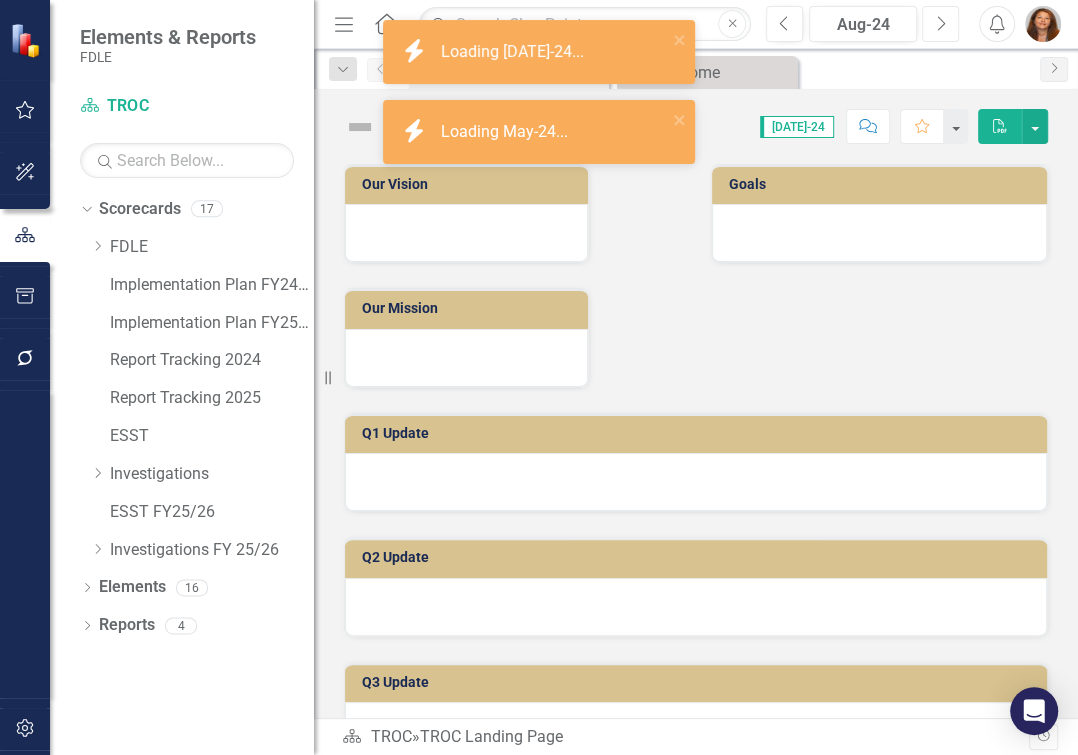click on "Next" 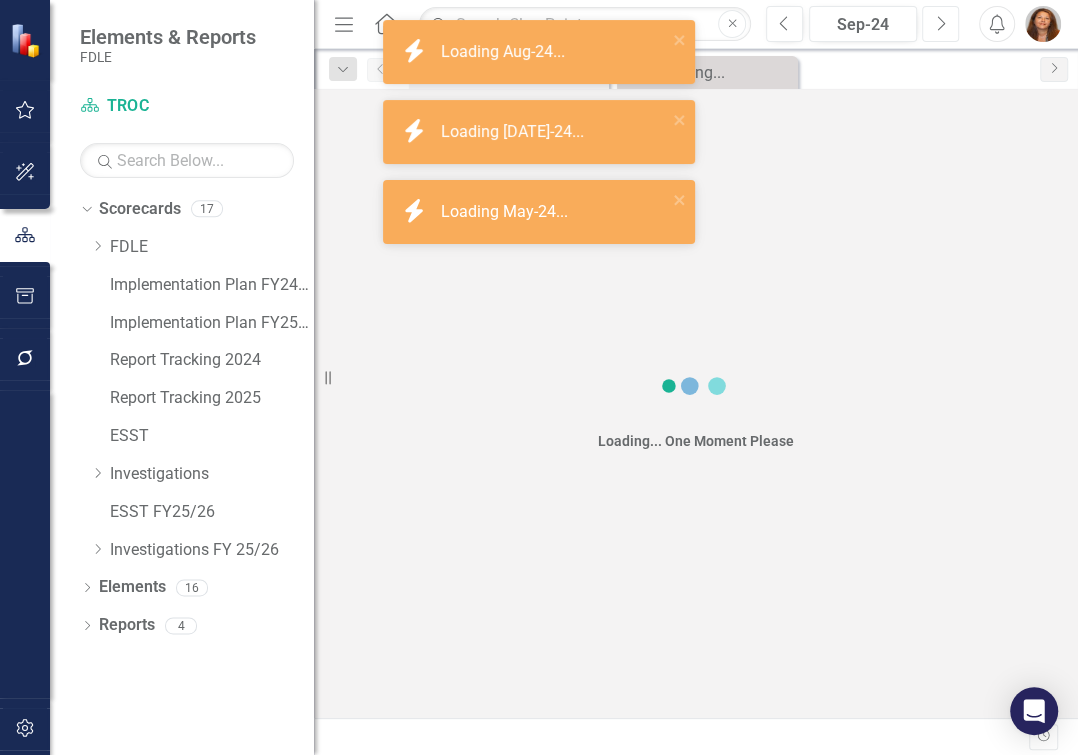 click on "Next" 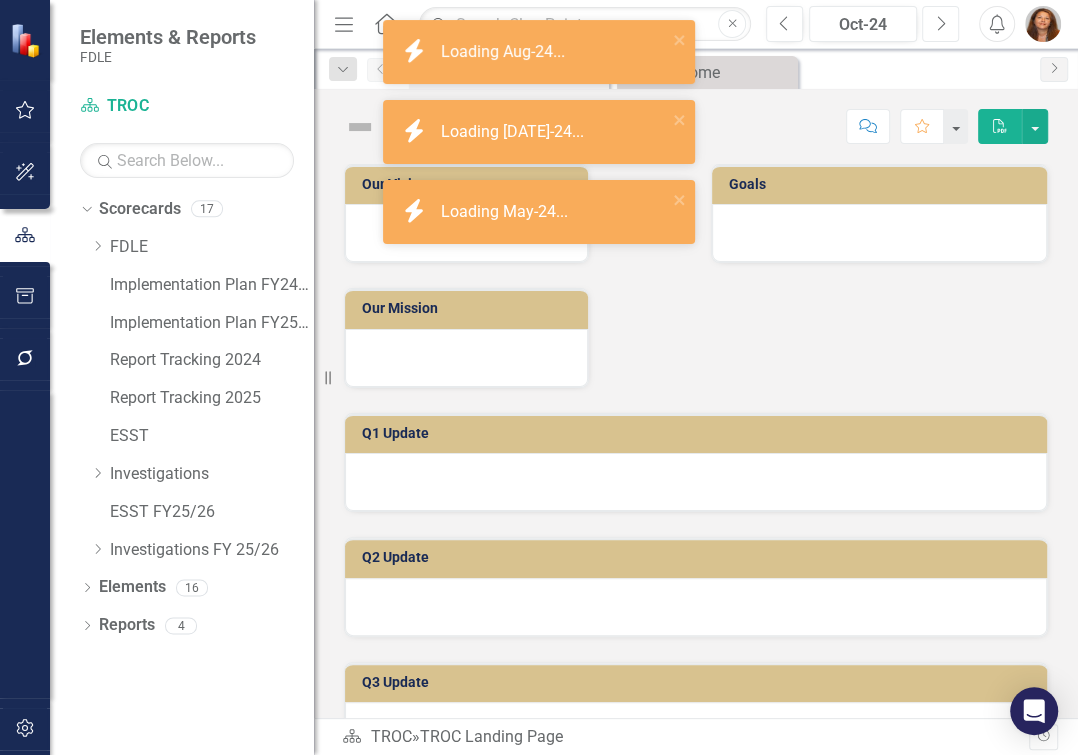 click on "Next" 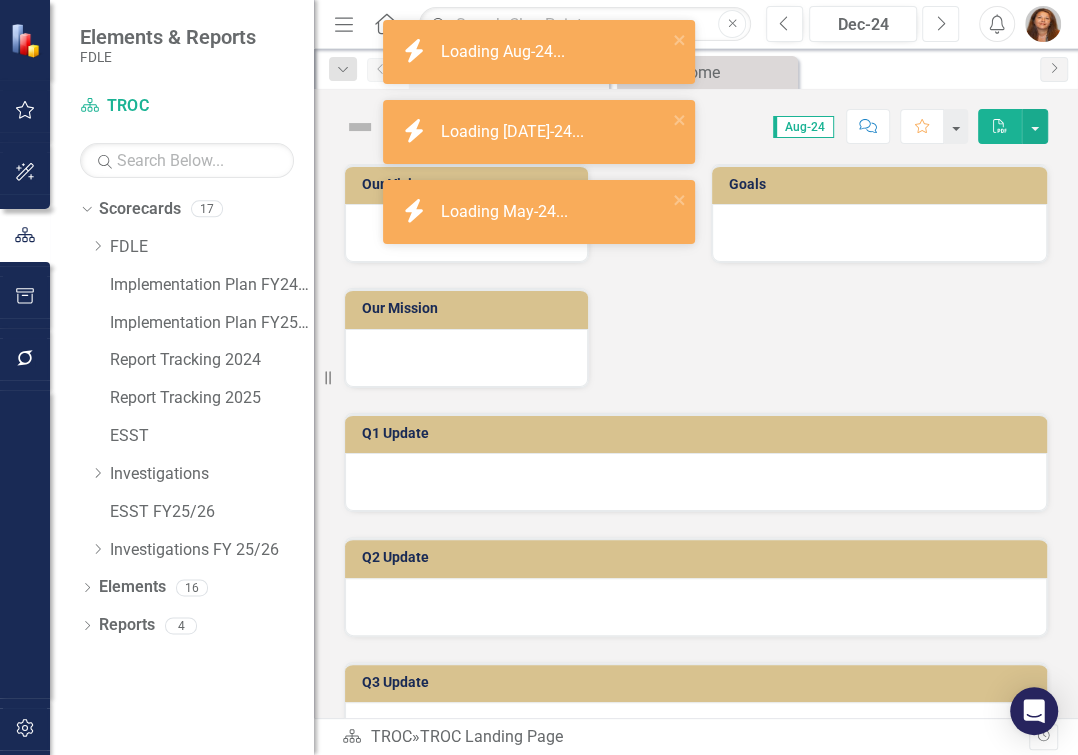 click on "Next" 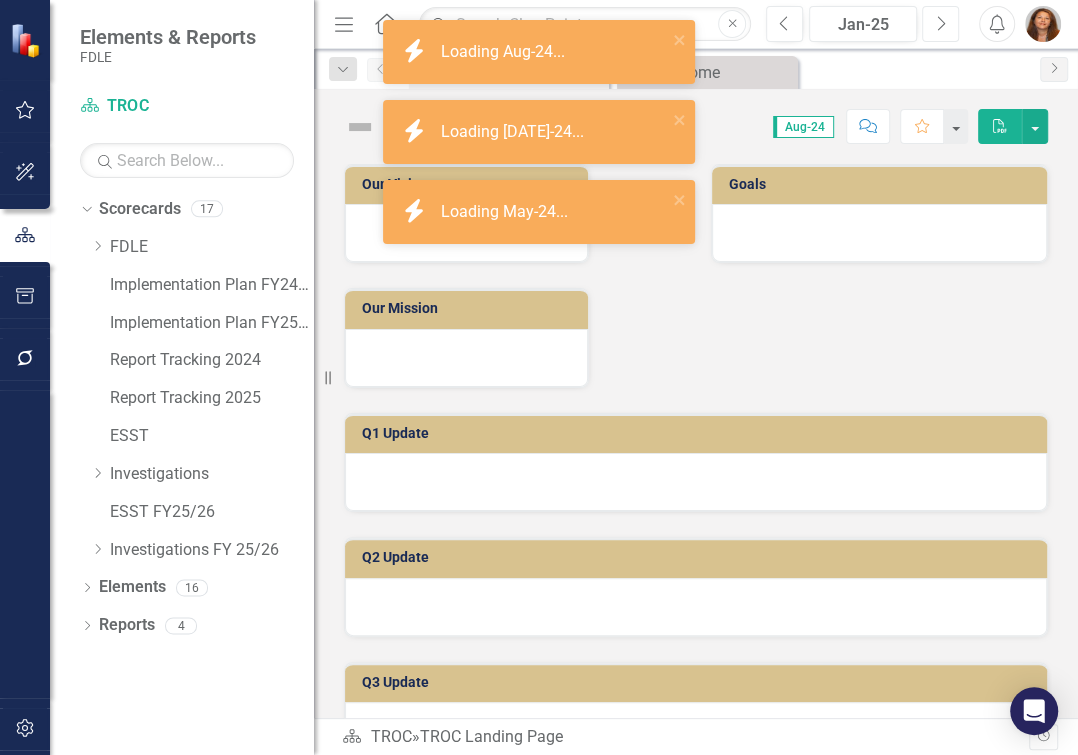 click on "Next" 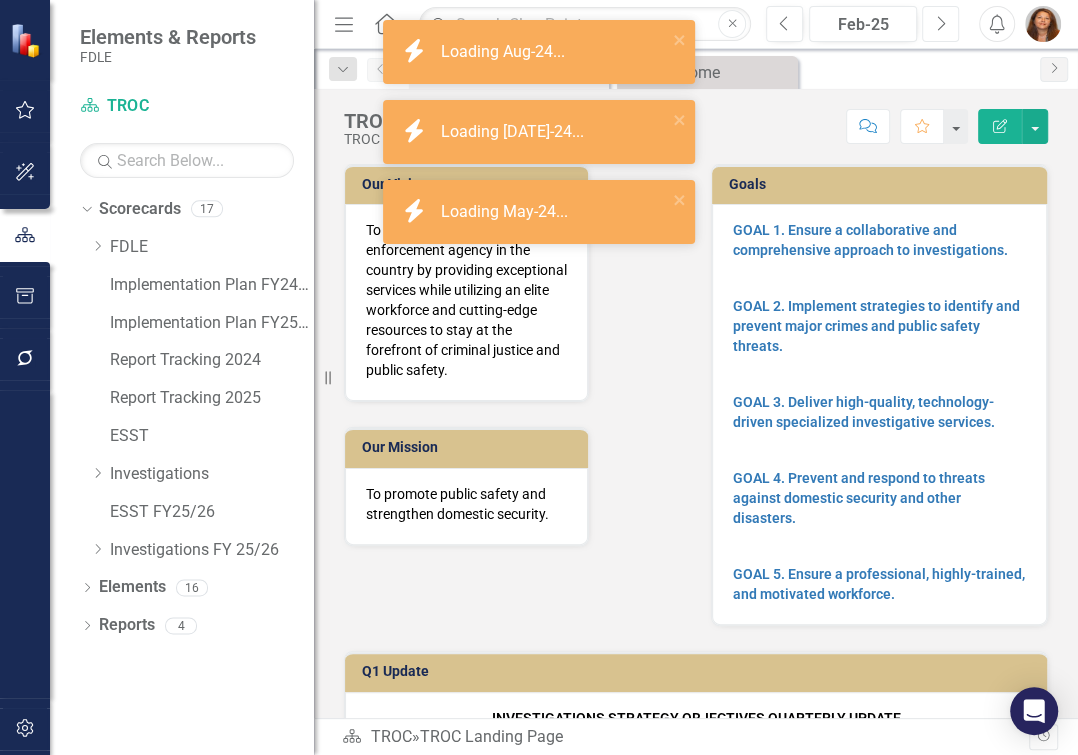 click on "Next" 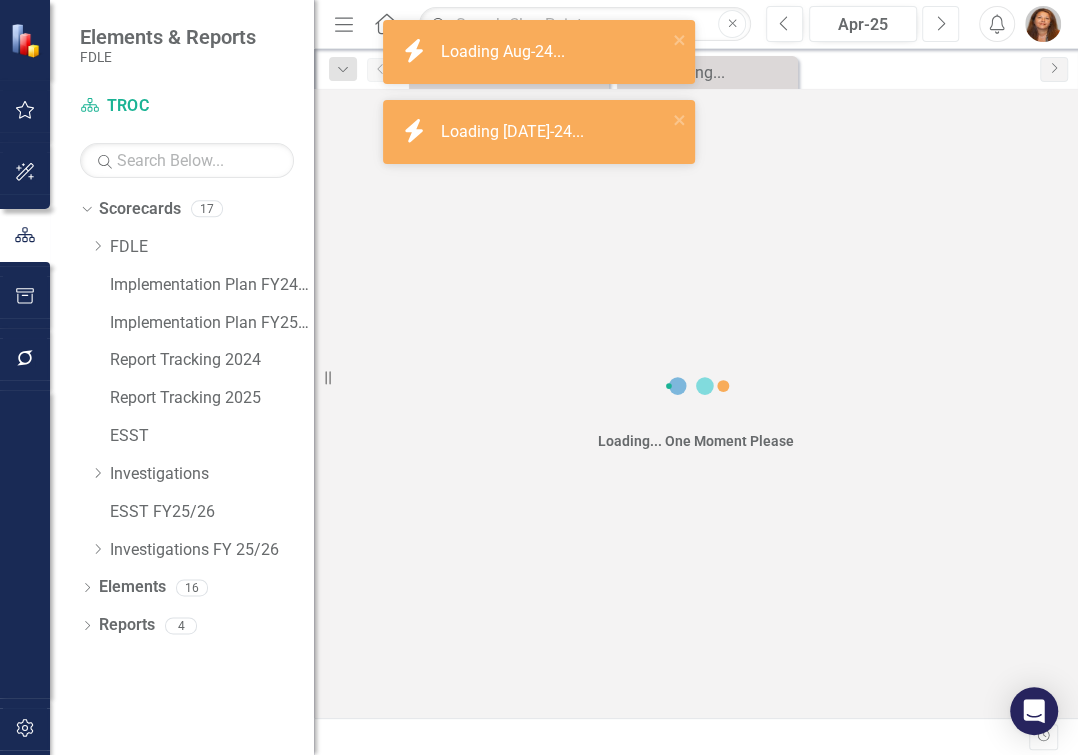 click on "Next" 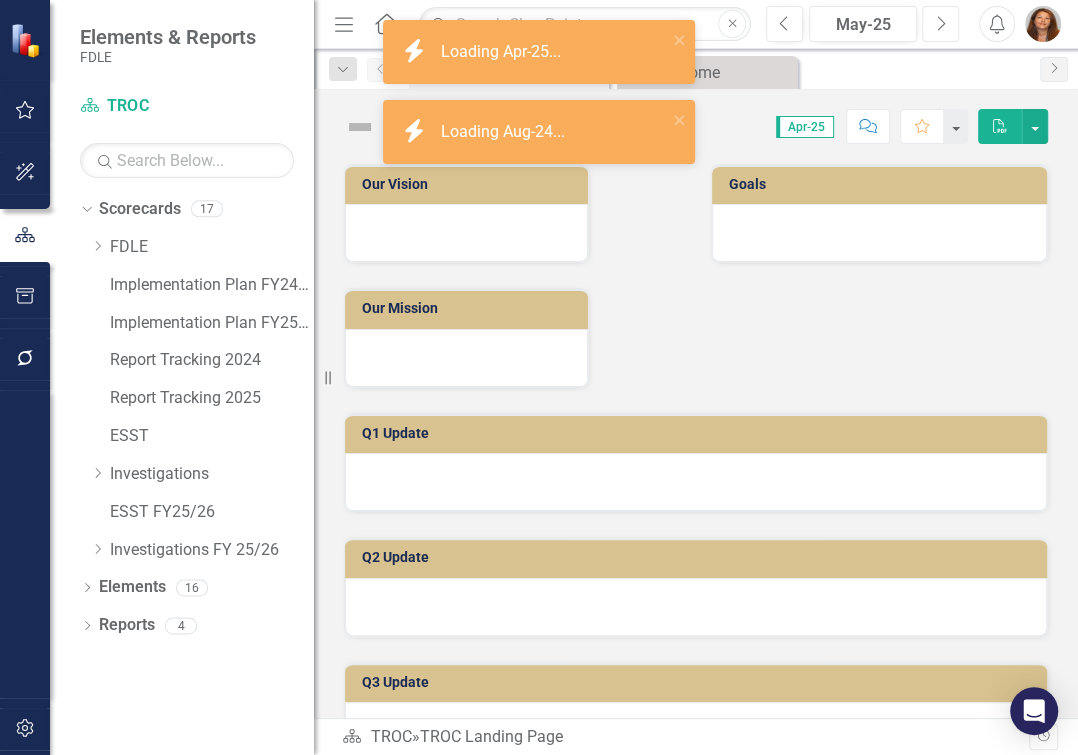 click on "Next" 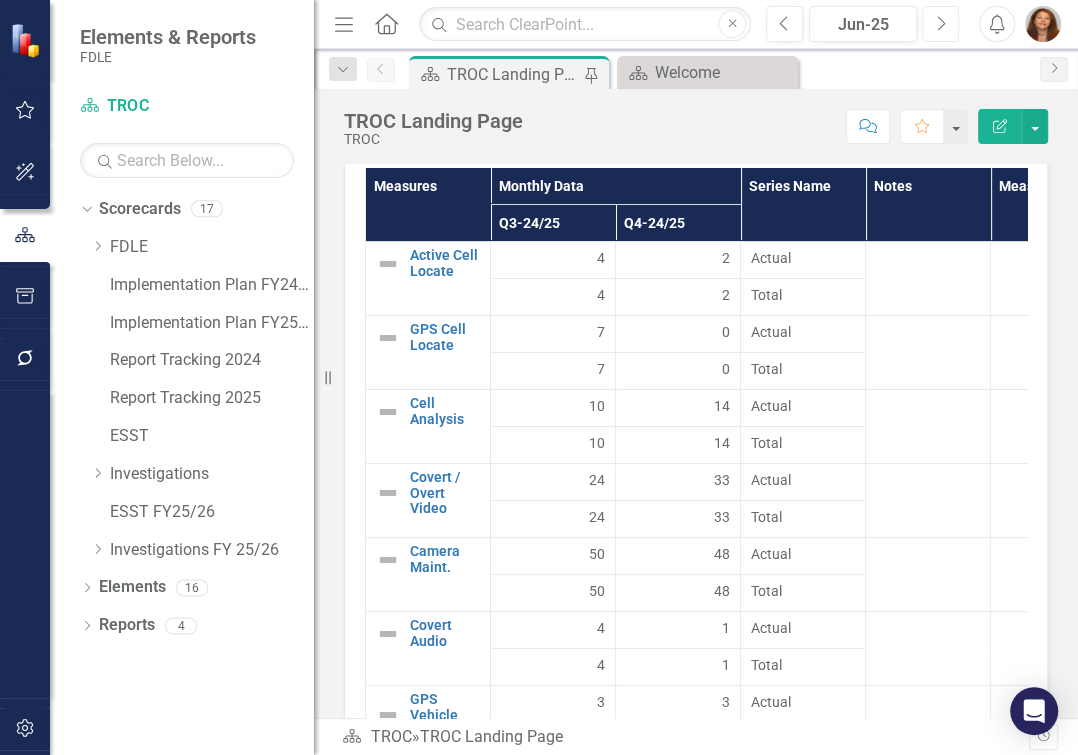 scroll, scrollTop: 10909, scrollLeft: 0, axis: vertical 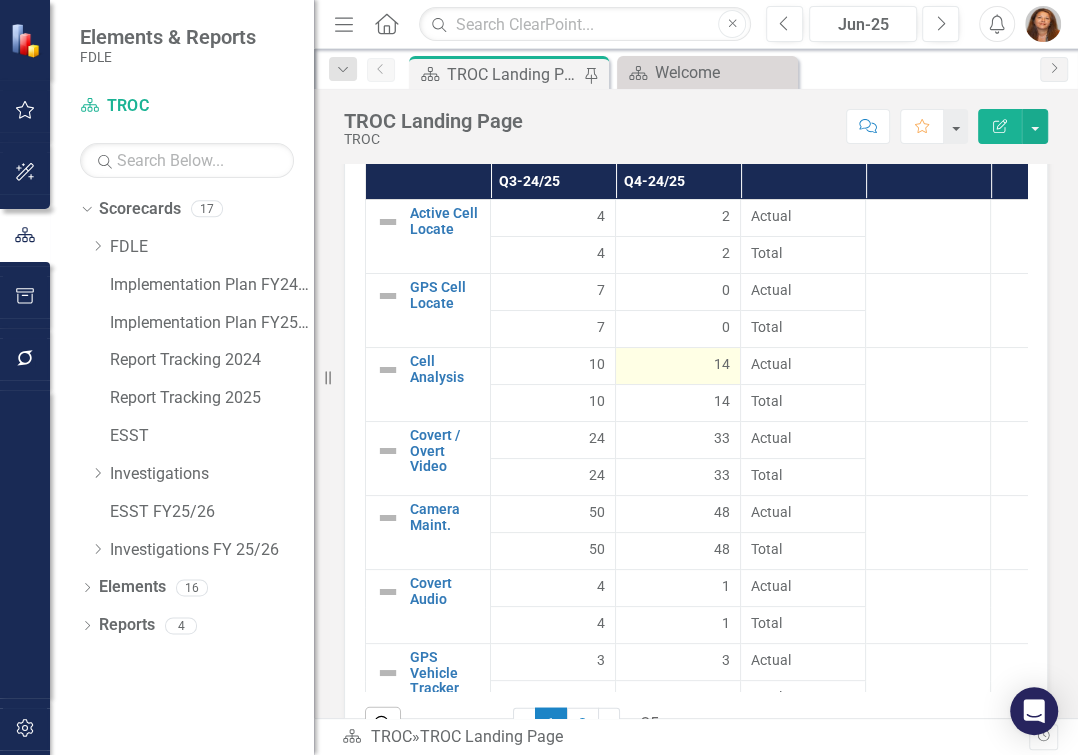 click on "14" at bounding box center [678, 364] 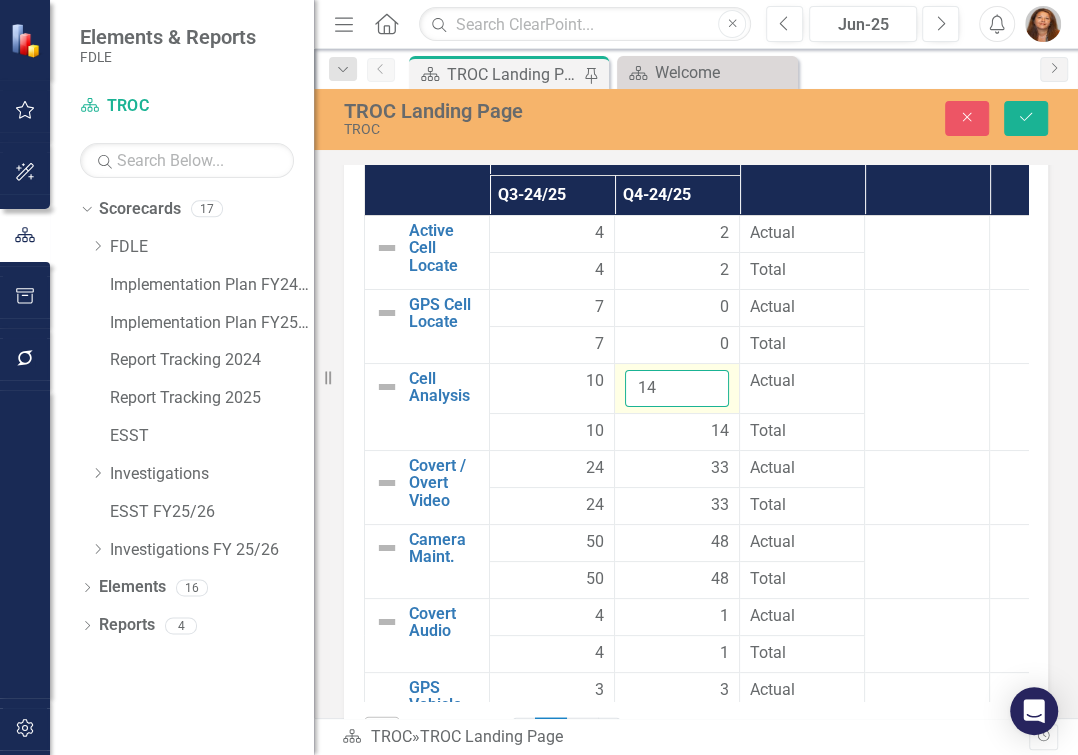 click on "14" at bounding box center (677, 388) 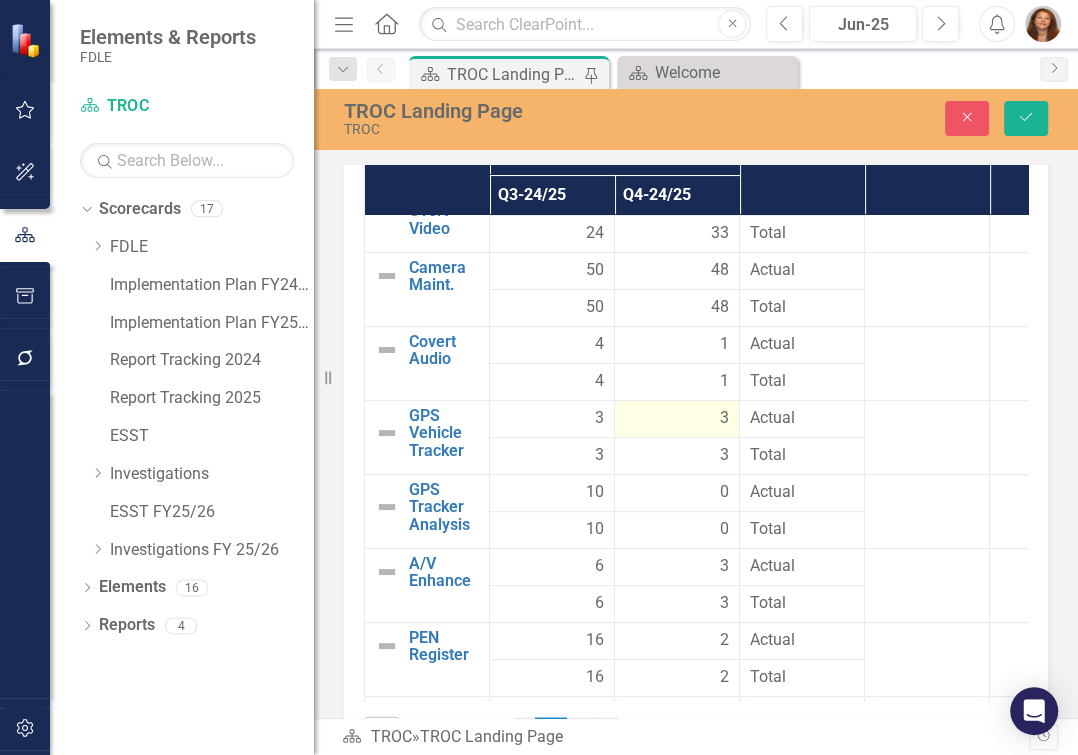 scroll, scrollTop: 300, scrollLeft: 0, axis: vertical 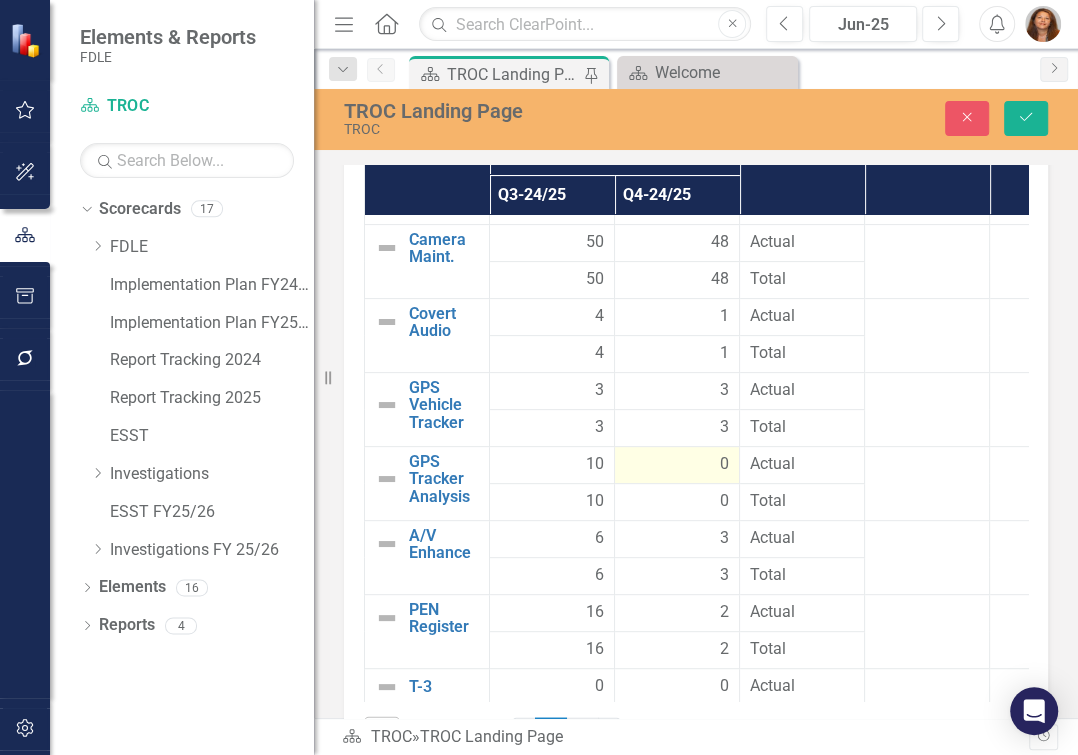 type on "15" 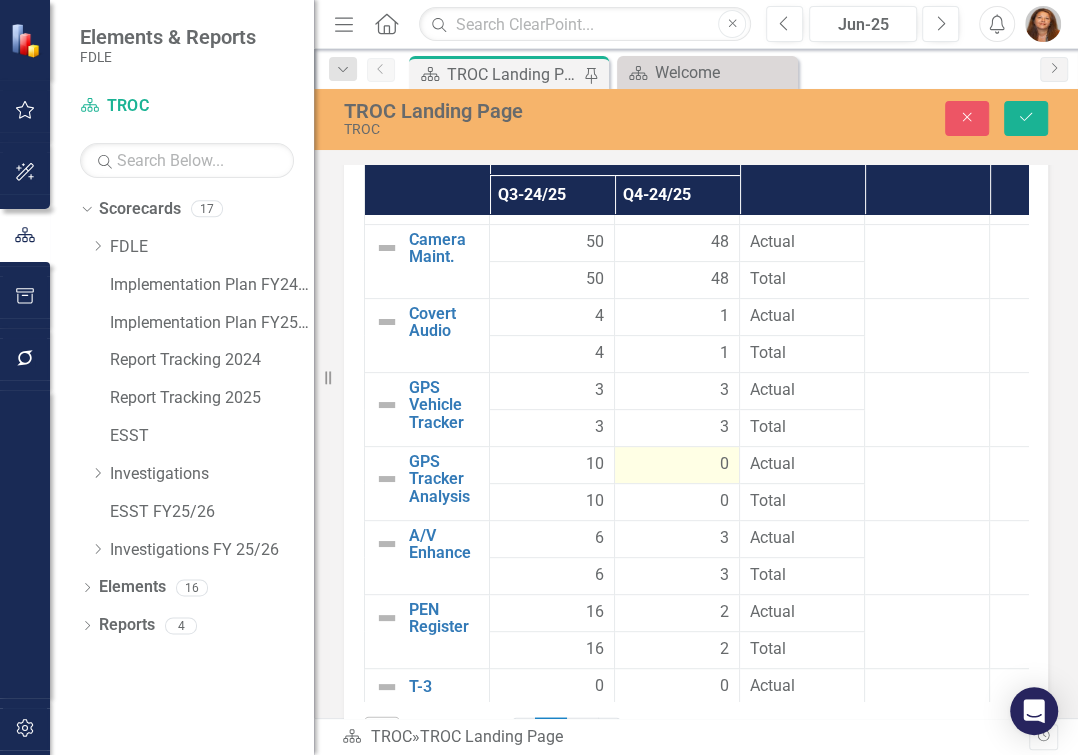 click on "0" at bounding box center [724, 464] 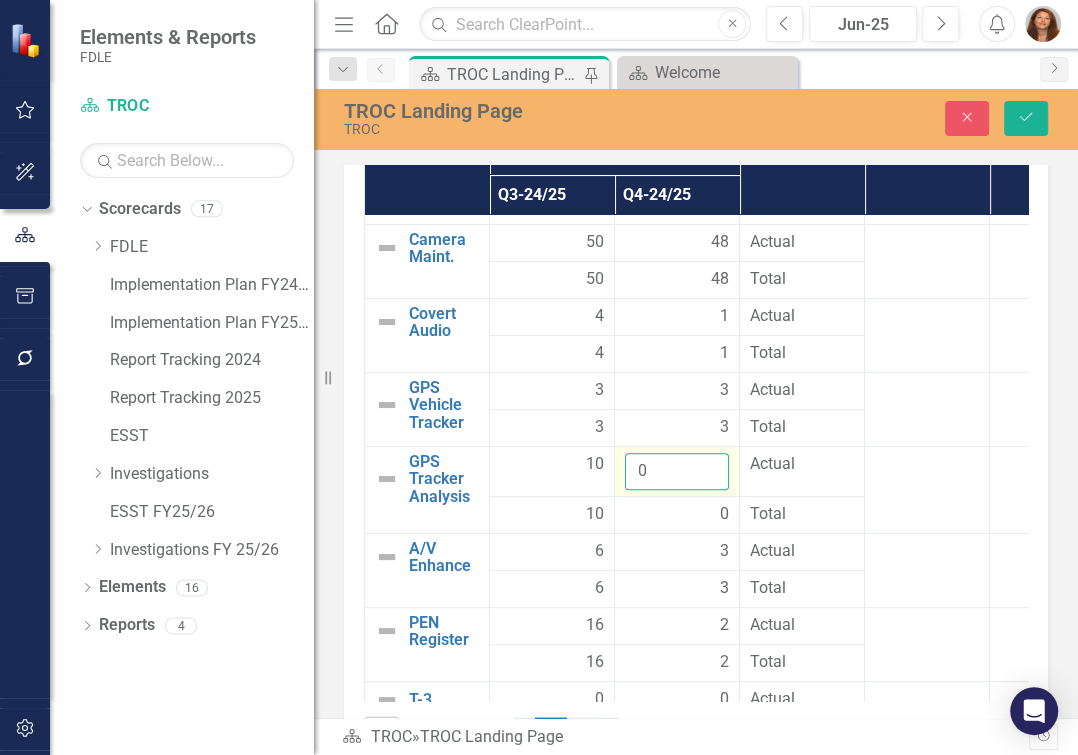 click on "0" at bounding box center (677, 471) 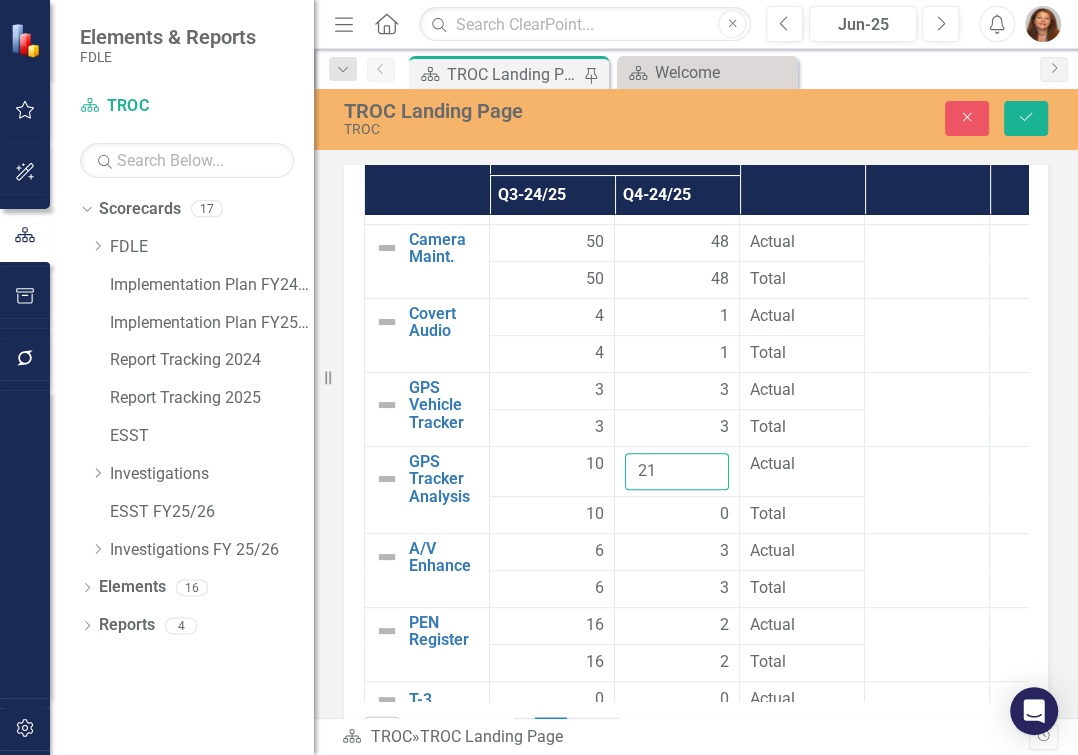 type on "21" 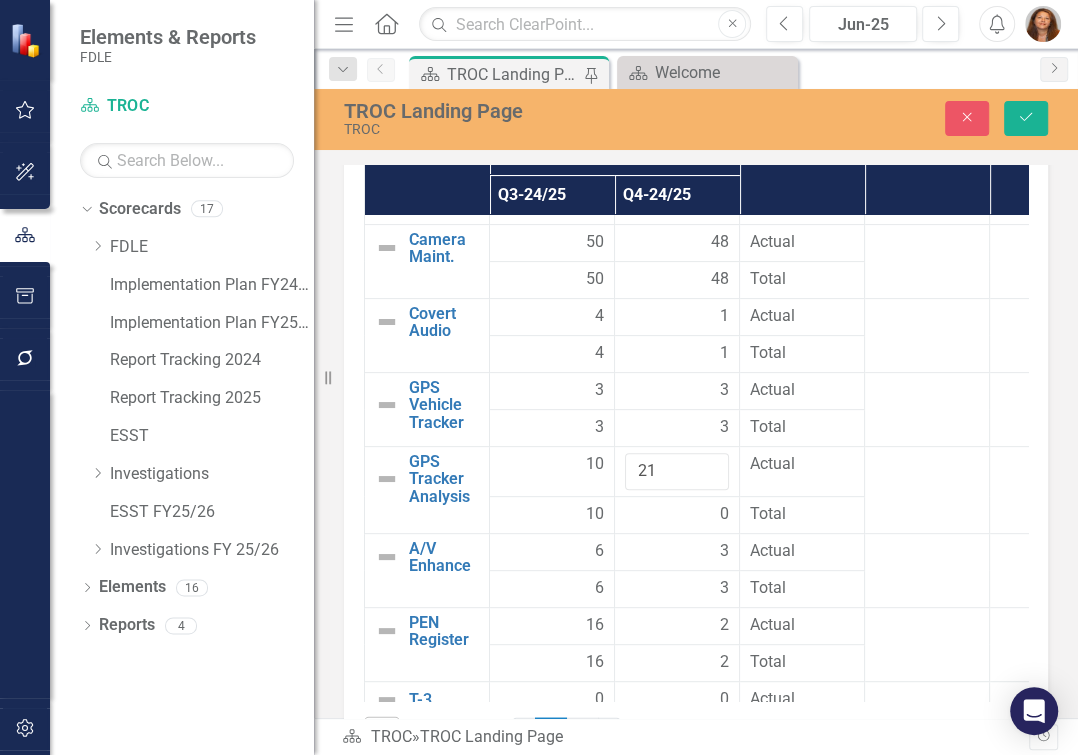 click on "Measures Monthly Data Series Name Notes Measure Use Q3-24/25 Q4-24/25 Active Cell Locate Edit Edit Measure Link Open Element 4 2 Actual 4 2 Total GPS Cell Locate Edit Edit Measure Link Open Element 7 0 Actual 7 0 Total Cell Analysis Edit Edit Measure Link Open Element 10 15 Actual 10 14 Total Covert / Overt Video Edit Edit Measure Link Open Element 24 33 Actual 24 33 Total Camera Maint. Edit Edit Measure Link Open Element 50 48 Actual 50 48 Total Covert Audio Edit Edit Measure Link Open Element 4 1 Actual 4 1 Total GPS Vehicle Tracker Edit Edit Measure Link Open Element 3 3 Actual 3 3 Total GPS Tracker Analysis Edit Edit Measure Link Open Element 10 21 Actual 10 0 Total A/V Enhance Edit Edit Measure Link Open Element 6 3 Actual 6 3 Total PEN Register Edit Edit Measure Link Open Element 16 2 Actual 16 2 Total T-3 Edit Edit Measure Link Open Element 0 0 Actual 0 0 Total TSCM Edit Edit Measure Link Open Element 0 0 Actual 0 0 Total Current Members Edit Edit Measure Link Open Element 2.00 2.00 FDLE Sworn 1.00 5 1" at bounding box center (696, 446) 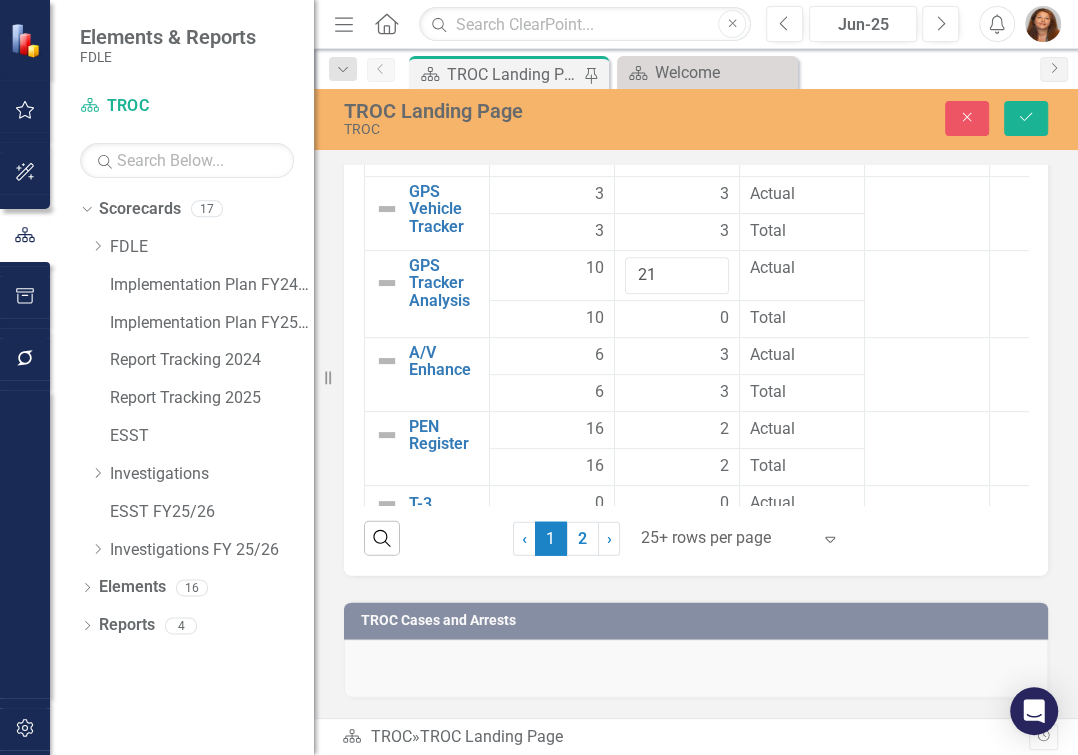 scroll, scrollTop: 11000, scrollLeft: 0, axis: vertical 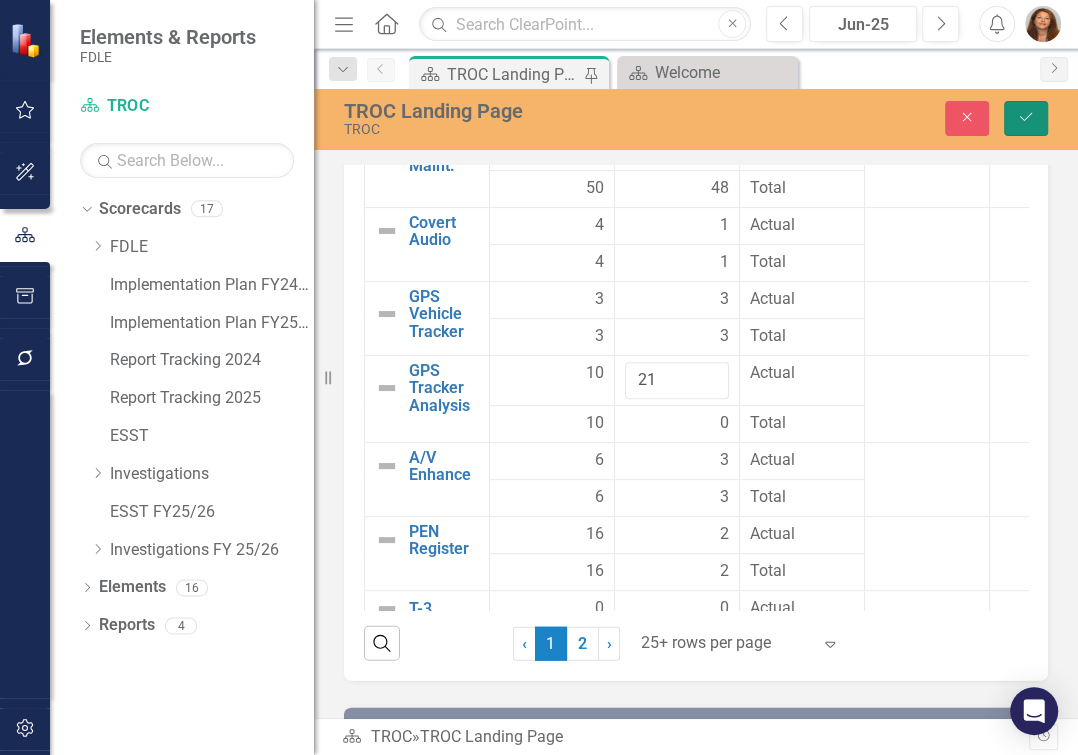 click on "Save" 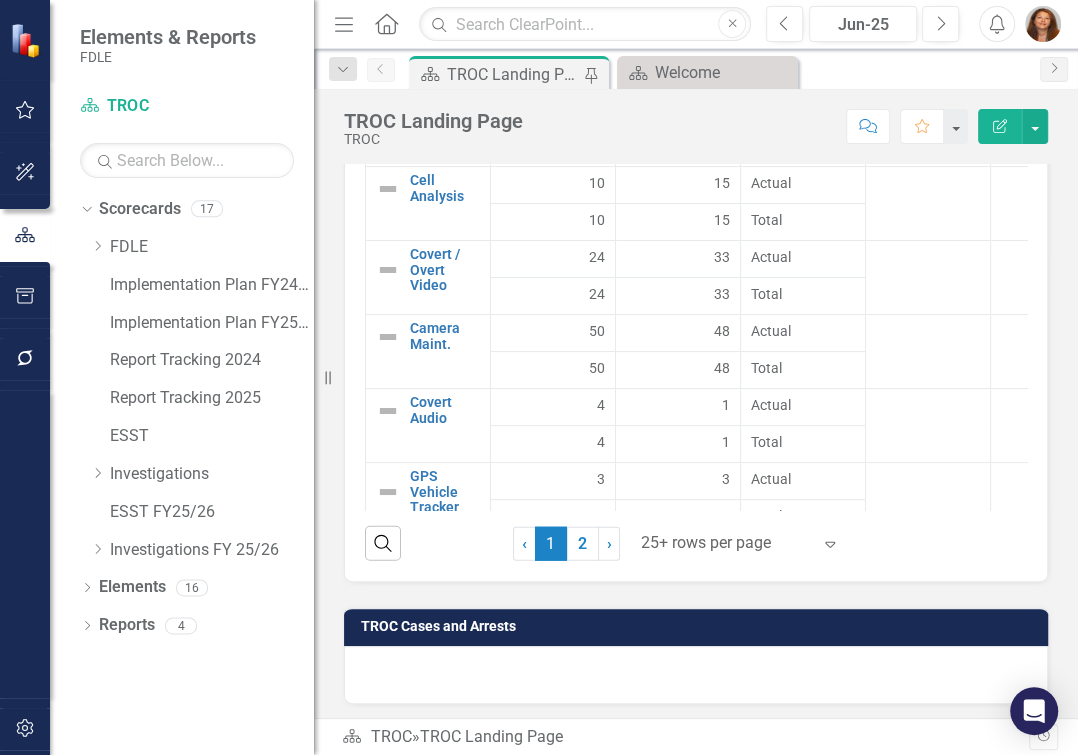 scroll, scrollTop: 11181, scrollLeft: 0, axis: vertical 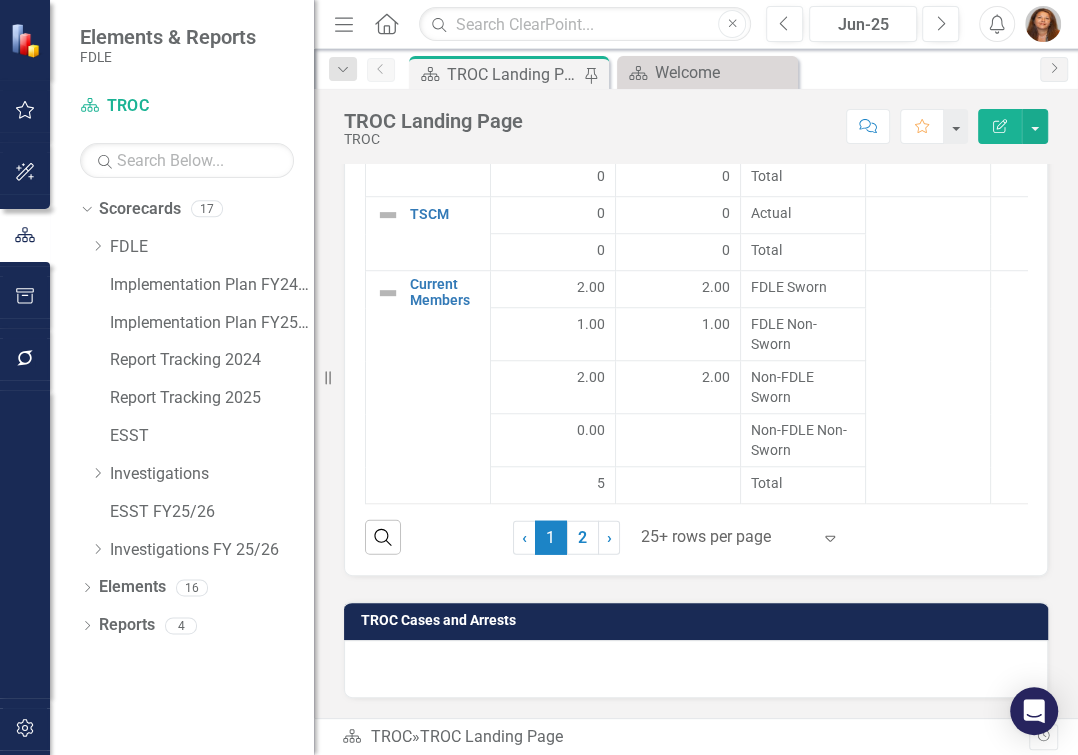 click on "Our Vision To be the leading state law enforcement agency in the country by providing exceptional services while utilizing an elite workforce and cutting-edge resources to stay at the forefront of criminal justice and public safety. Our Mission To promote public safety and strengthen domestic security. Goals GOAL 1. Ensure a collaborative and comprehensive approach to investigations.
GOAL 2. Implement strategies to identify and prevent major crimes and public safety threats.
GOAL 3. Deliver high-quality, technology-driven specialized investigative services.
GOAL 4. Prevent and respond to threats against domestic security and other disasters.
GOAL 5. Ensure a professional, highly-trained, and motivated workforce. Q1 Update INVESTIGATIONS STRATEGY OBJECTIVES QUARTERLY UPDATE
TALLAHASSEE REGIONAL OPERATIONS CENTER
QUARTER 1 / FISCAL YEAR [DATE]-[DATE]
INTRODUCTION
GOALS AND OBJECTIVES
GOAL 1
Objective 1.1
8" at bounding box center [696, -5120] 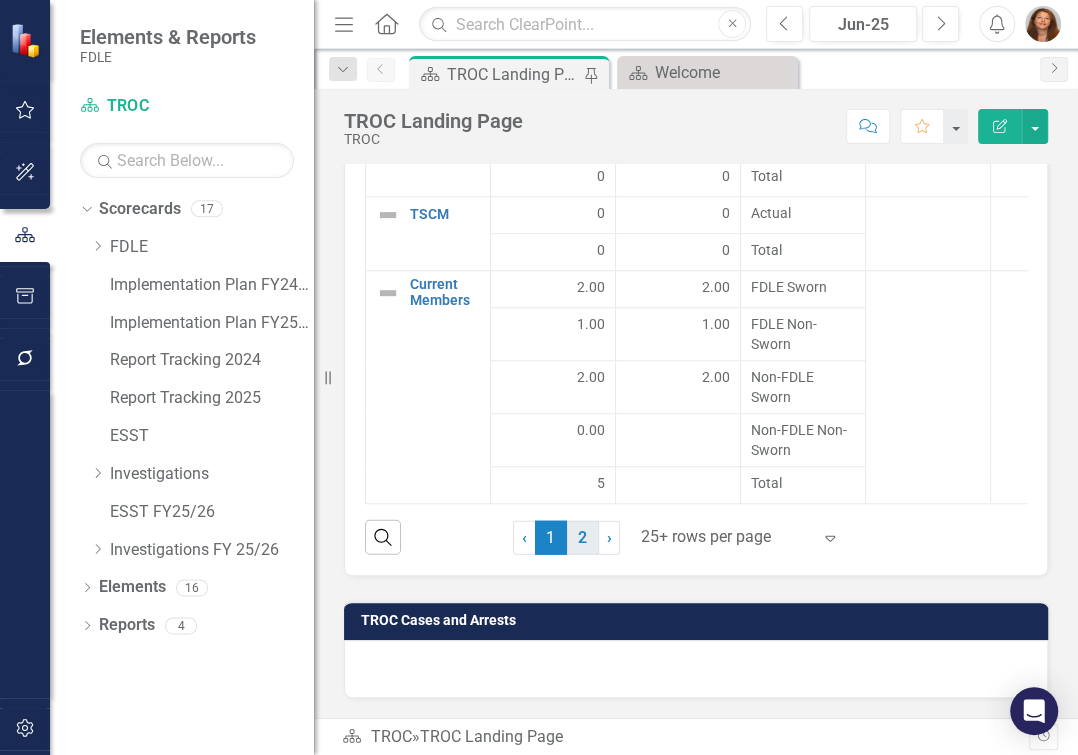 click on "2" at bounding box center (583, 538) 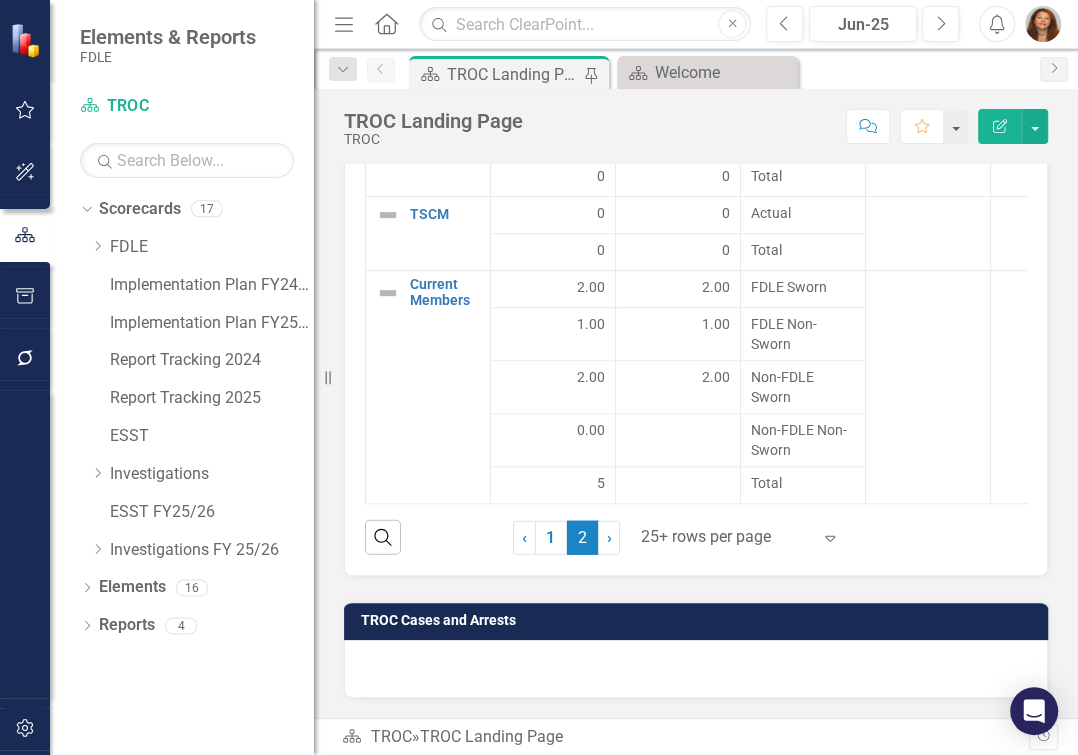 scroll, scrollTop: 0, scrollLeft: 0, axis: both 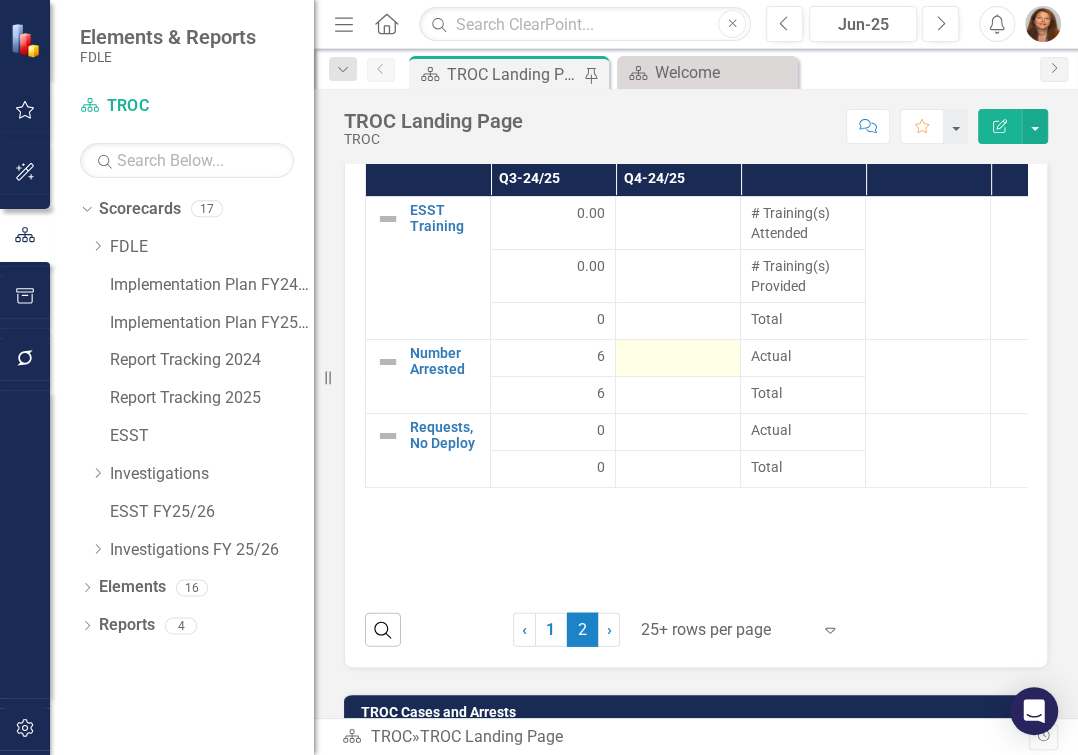 click at bounding box center (678, 358) 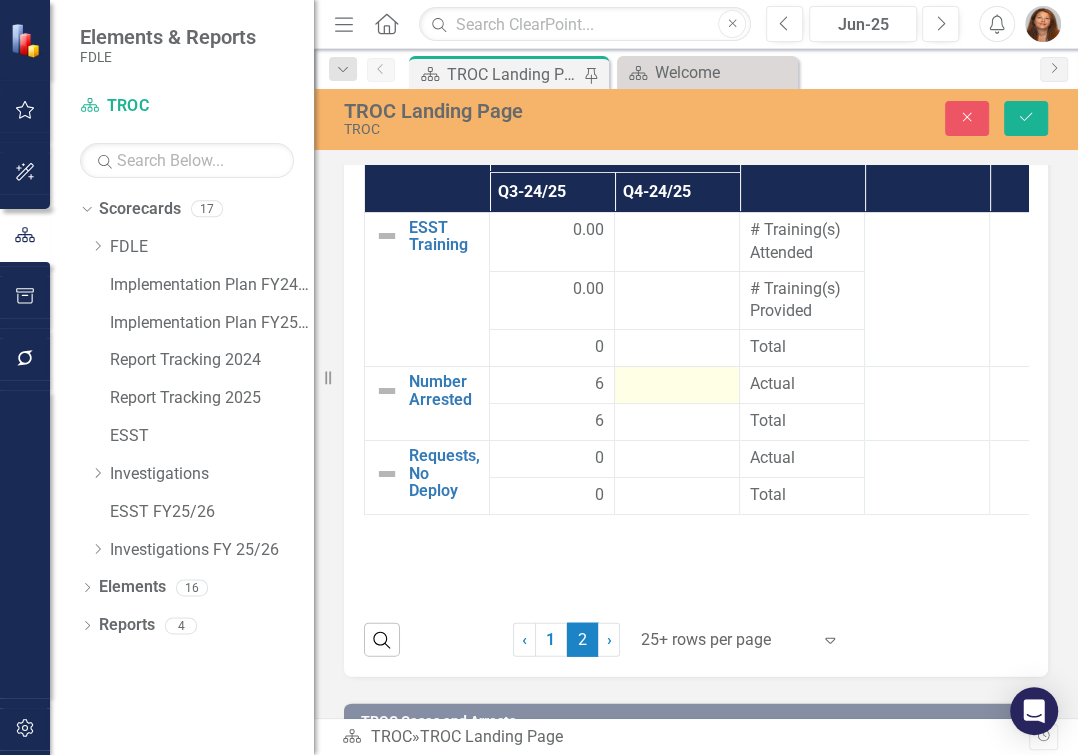 click at bounding box center (677, 348) 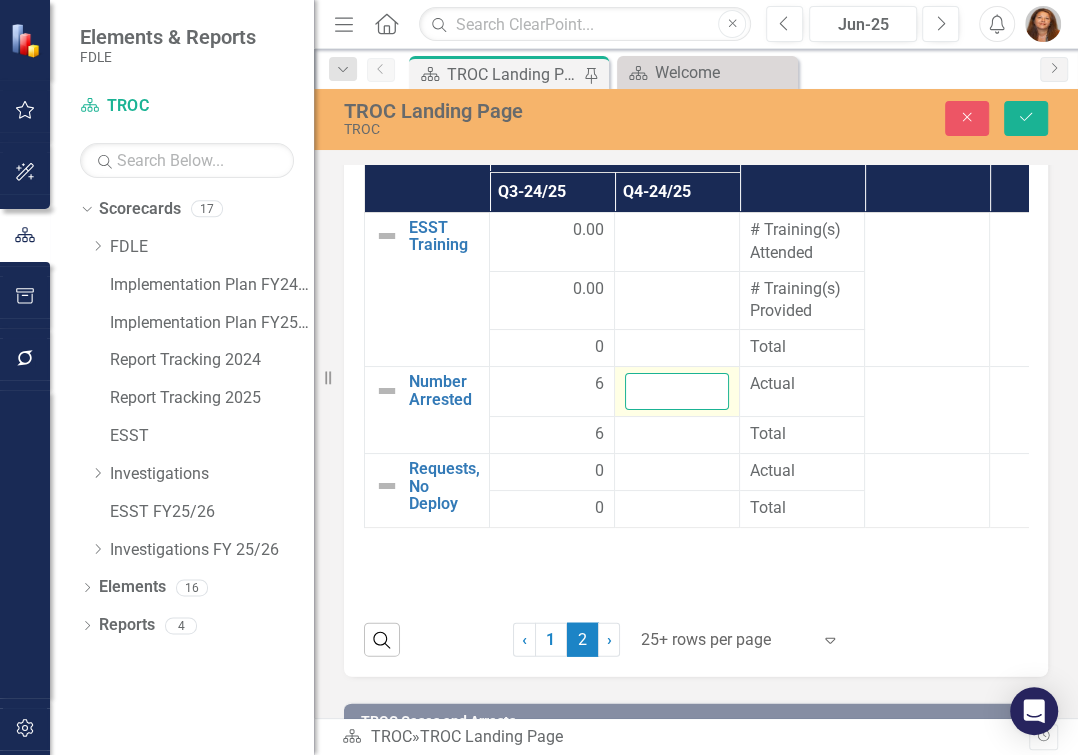 click at bounding box center (677, 391) 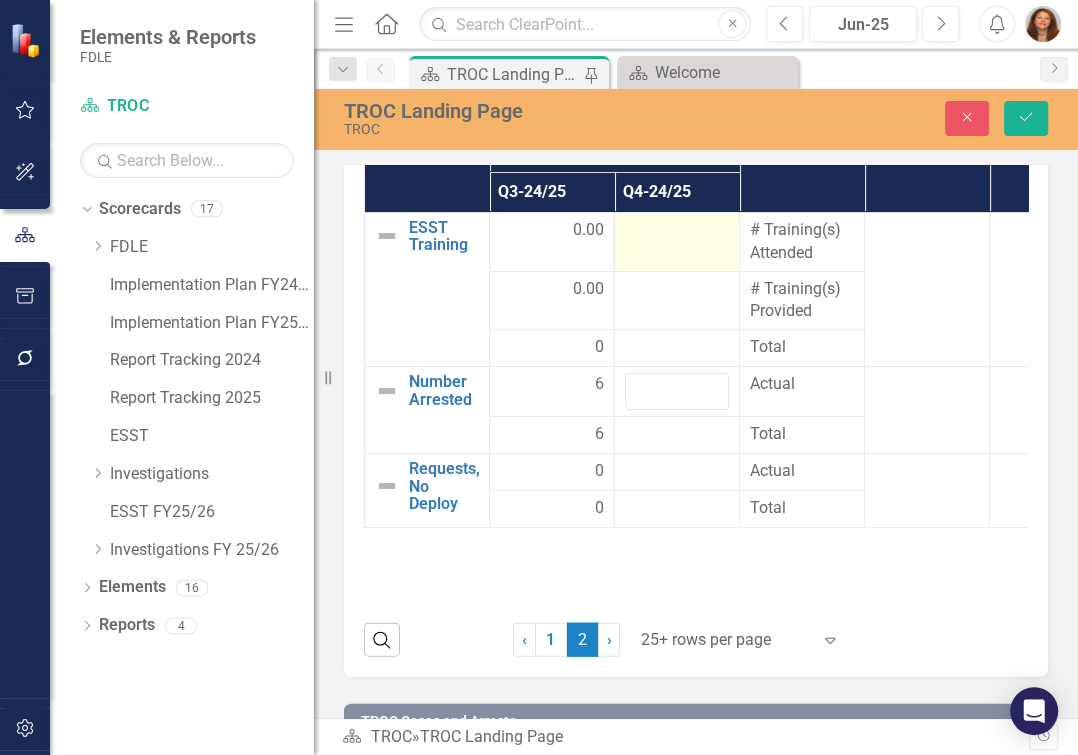 click at bounding box center (677, 241) 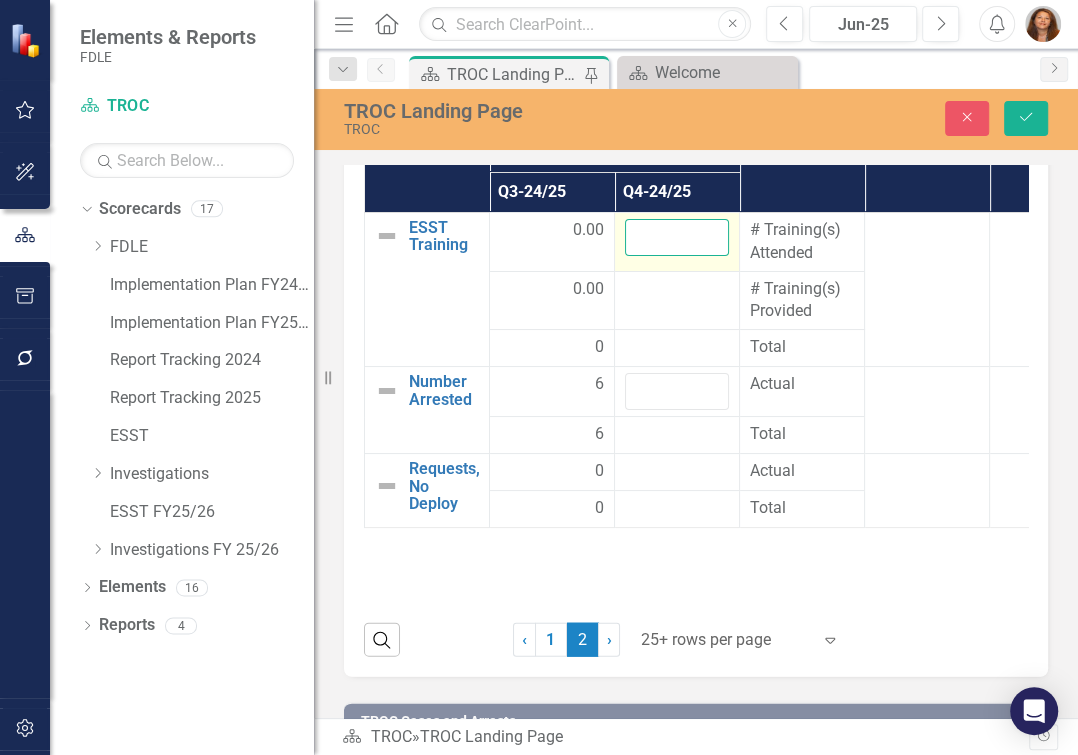 click at bounding box center (677, 237) 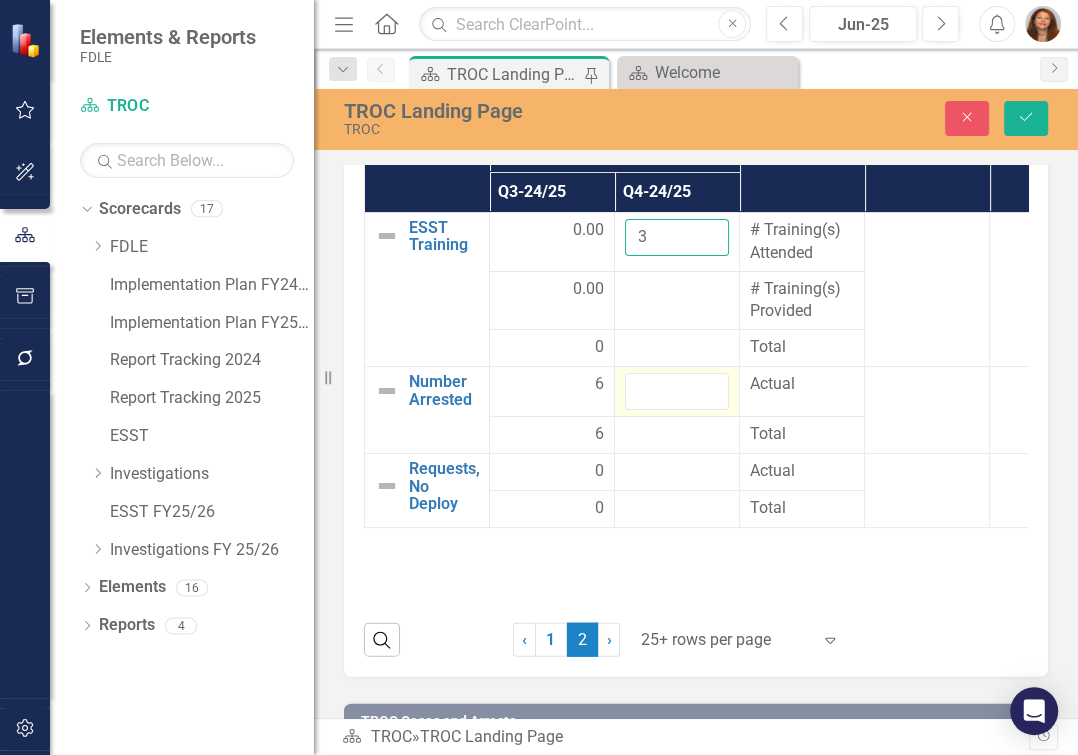 type on "3" 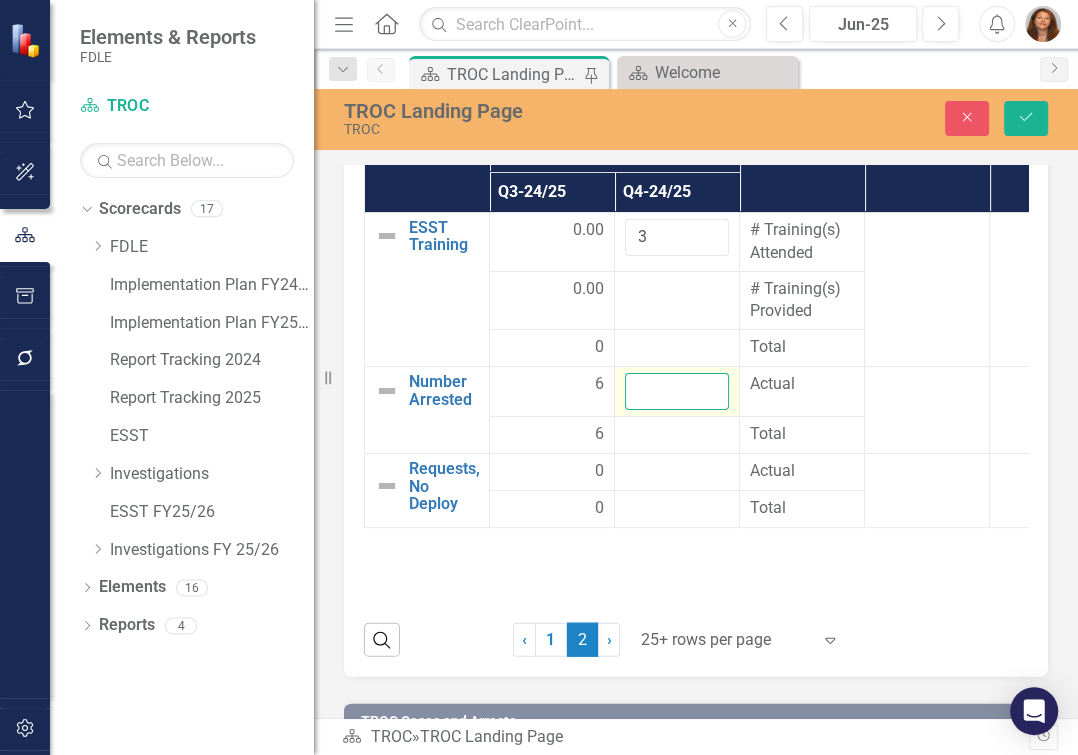 click at bounding box center [677, 391] 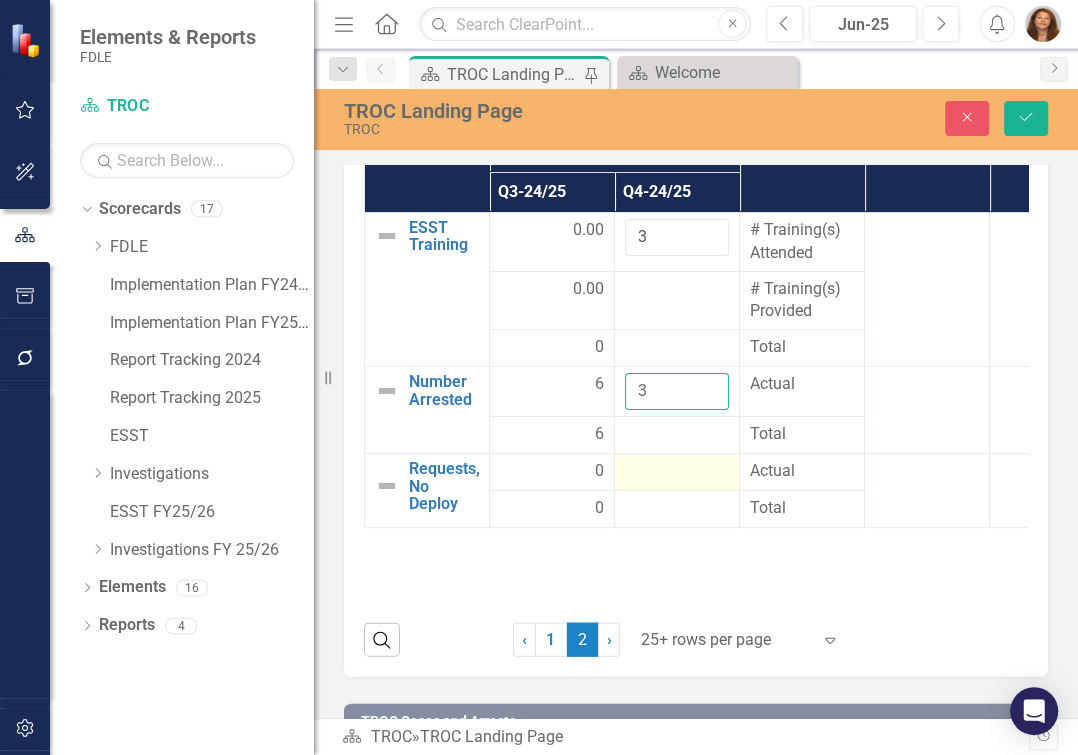type on "3" 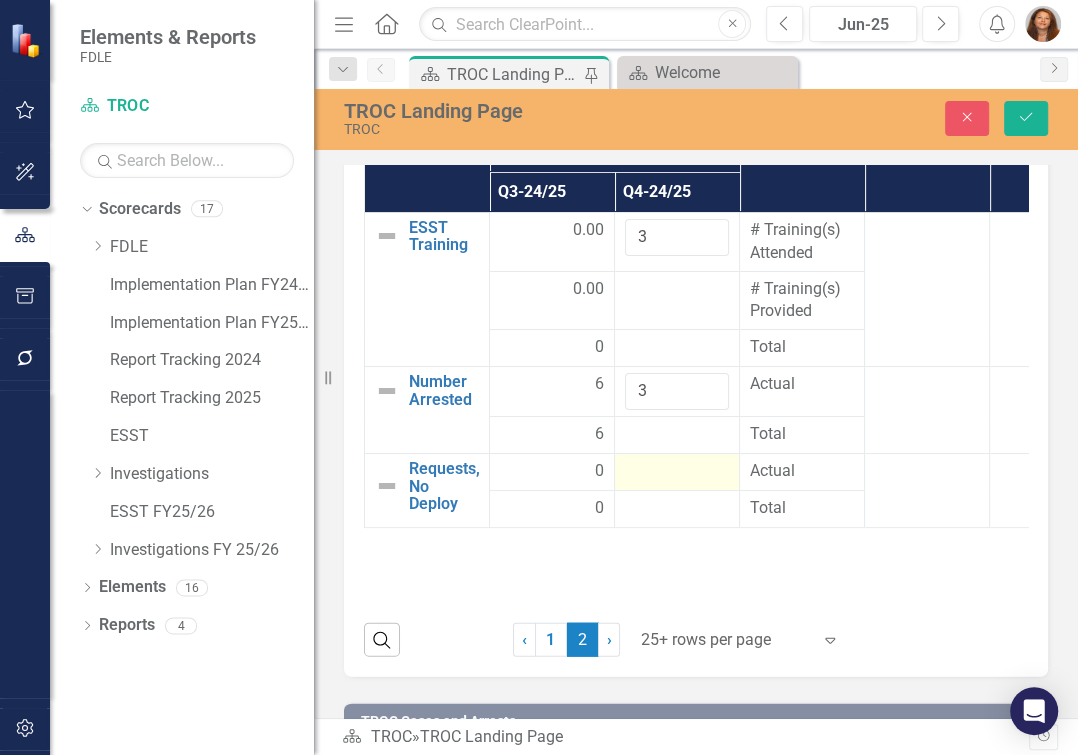 click at bounding box center (677, 472) 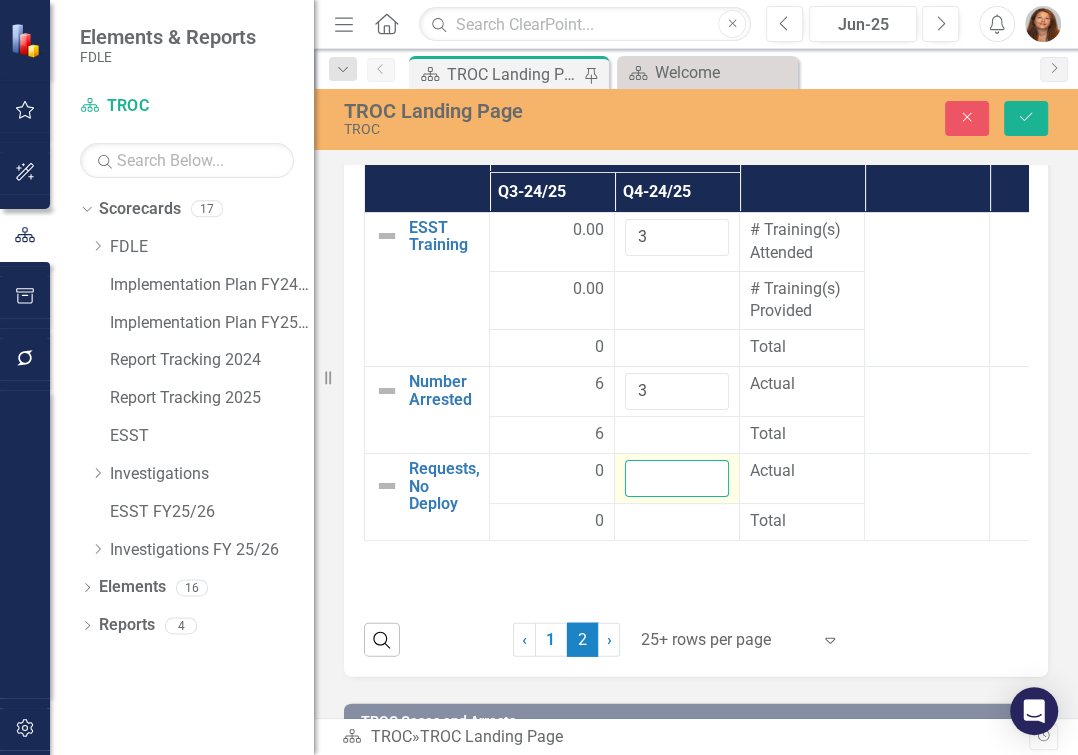 click at bounding box center [677, 478] 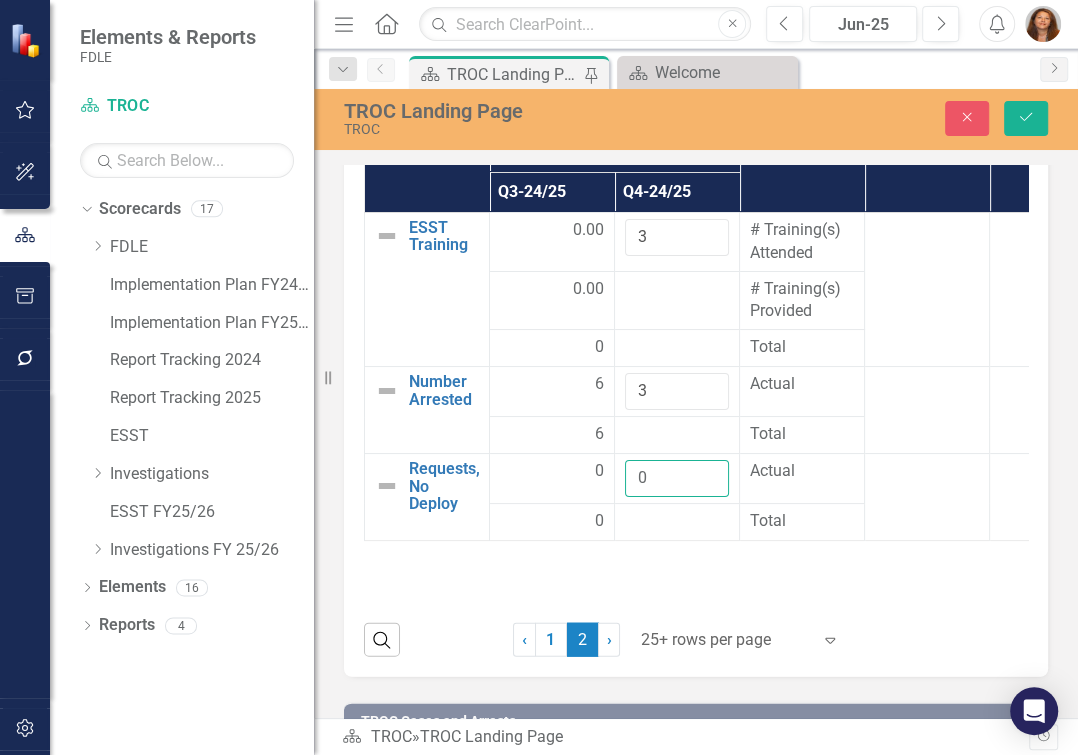 type on "0" 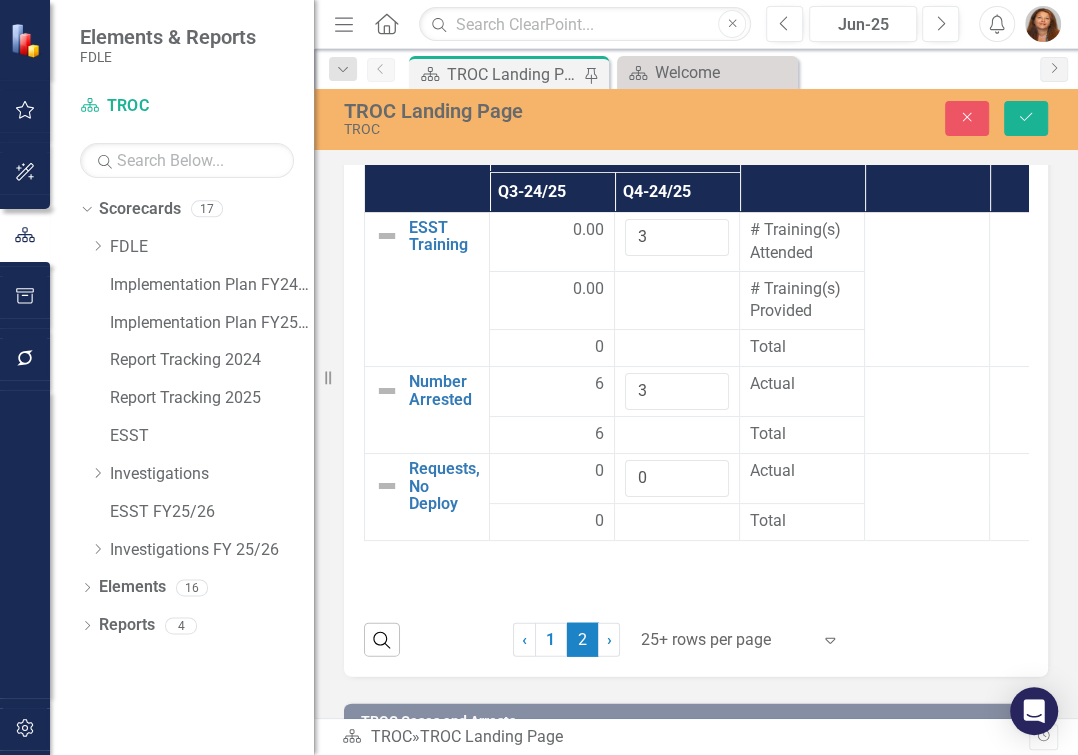 click on "Our Vision To be the leading state law enforcement agency in the country by providing exceptional services while utilizing an elite workforce and cutting-edge resources to stay at the forefront of criminal justice and public safety. Our Mission To promote public safety and strengthen domestic security. Goals GOAL 1. Ensure a collaborative and comprehensive approach to investigations.
GOAL 2. Implement strategies to identify and prevent major crimes and public safety threats.
GOAL 3. Deliver high-quality, technology-driven specialized investigative services.
GOAL 4. Prevent and respond to threats against domestic security and other disasters.
GOAL 5. Ensure a professional, highly-trained, and motivated workforce. Q1 Update INVESTIGATIONS STRATEGY OBJECTIVES QUARTERLY UPDATE
TALLAHASSEE REGIONAL OPERATIONS CENTER
QUARTER 1 / FISCAL YEAR [DATE]-[DATE]
INTRODUCTION
GOALS AND OBJECTIVES
GOAL 1
Objective 1.1
8" at bounding box center (696, -4977) 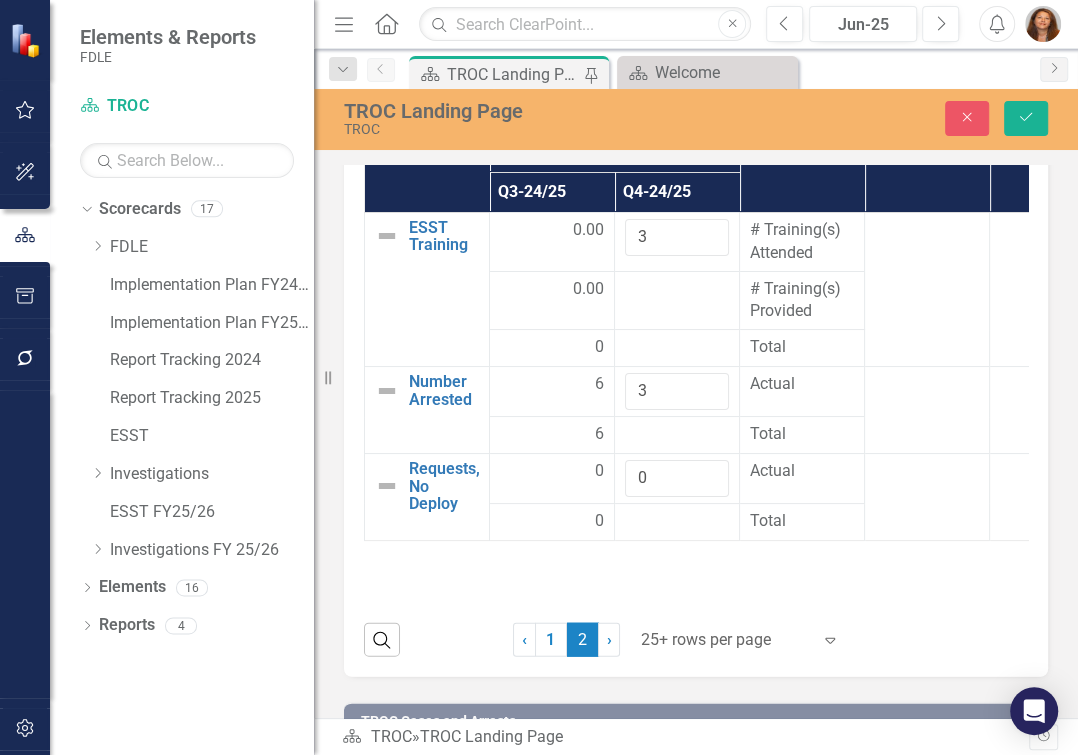 click on "Our Vision To be the leading state law enforcement agency in the country by providing exceptional services while utilizing an elite workforce and cutting-edge resources to stay at the forefront of criminal justice and public safety. Our Mission To promote public safety and strengthen domestic security. Goals GOAL 1. Ensure a collaborative and comprehensive approach to investigations.
GOAL 2. Implement strategies to identify and prevent major crimes and public safety threats.
GOAL 3. Deliver high-quality, technology-driven specialized investigative services.
GOAL 4. Prevent and respond to threats against domestic security and other disasters.
GOAL 5. Ensure a professional, highly-trained, and motivated workforce. Q1 Update INVESTIGATIONS STRATEGY OBJECTIVES QUARTERLY UPDATE
TALLAHASSEE REGIONAL OPERATIONS CENTER
QUARTER 1 / FISCAL YEAR [DATE]-[DATE]
INTRODUCTION
GOALS AND OBJECTIVES
GOAL 1
Objective 1.1
8" at bounding box center (696, -4977) 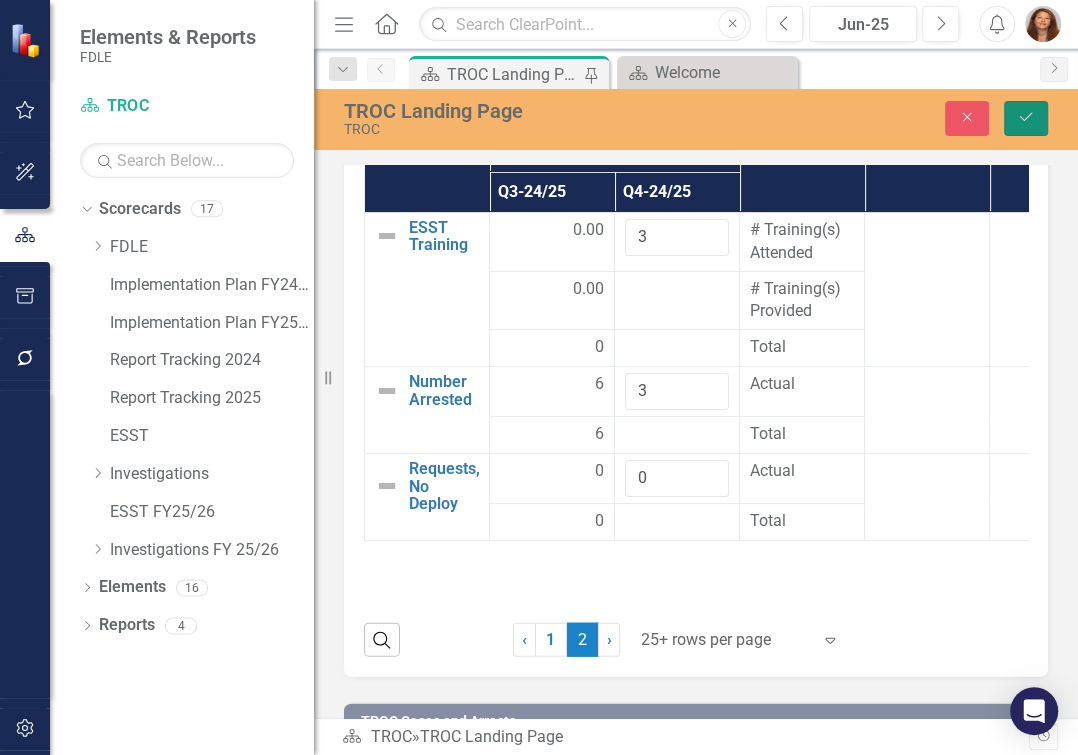 click on "Save" 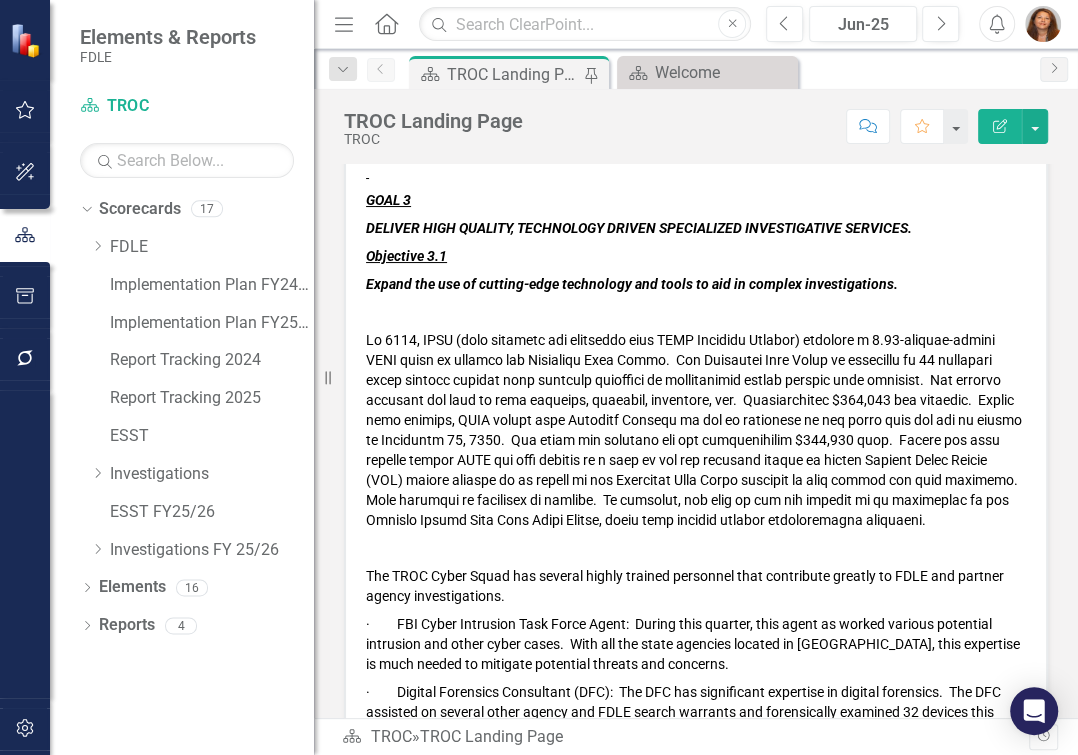 scroll, scrollTop: 3363, scrollLeft: 0, axis: vertical 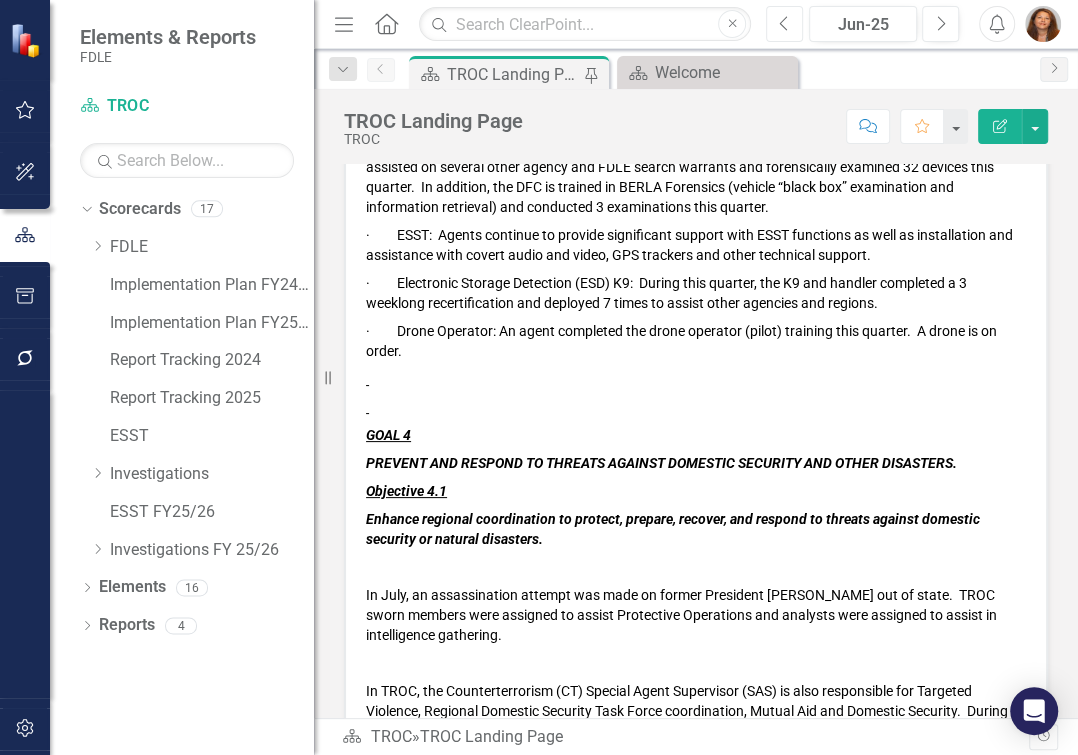 click on "Previous" 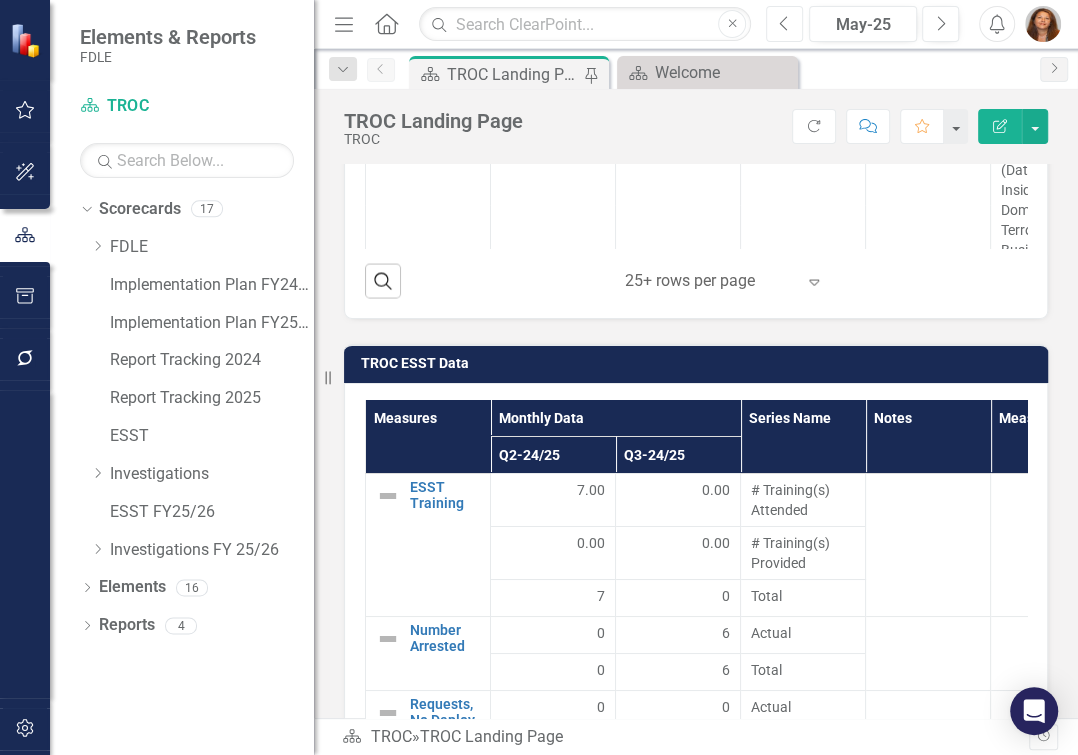 scroll, scrollTop: 10909, scrollLeft: 0, axis: vertical 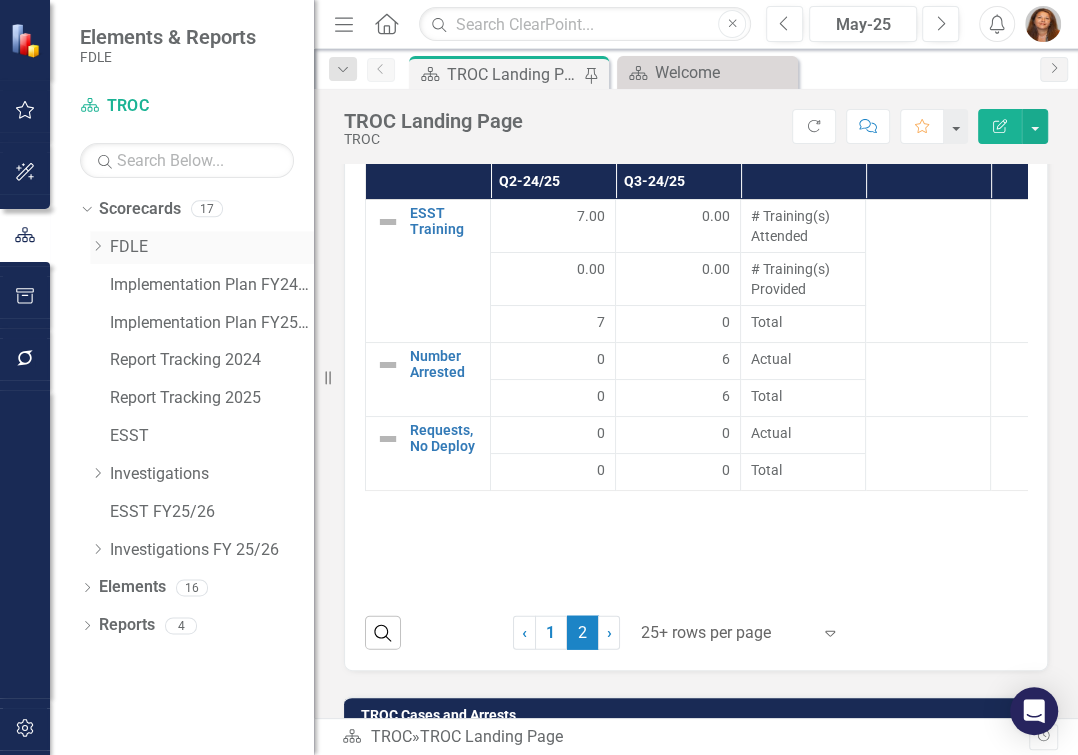 click on "Dropdown" 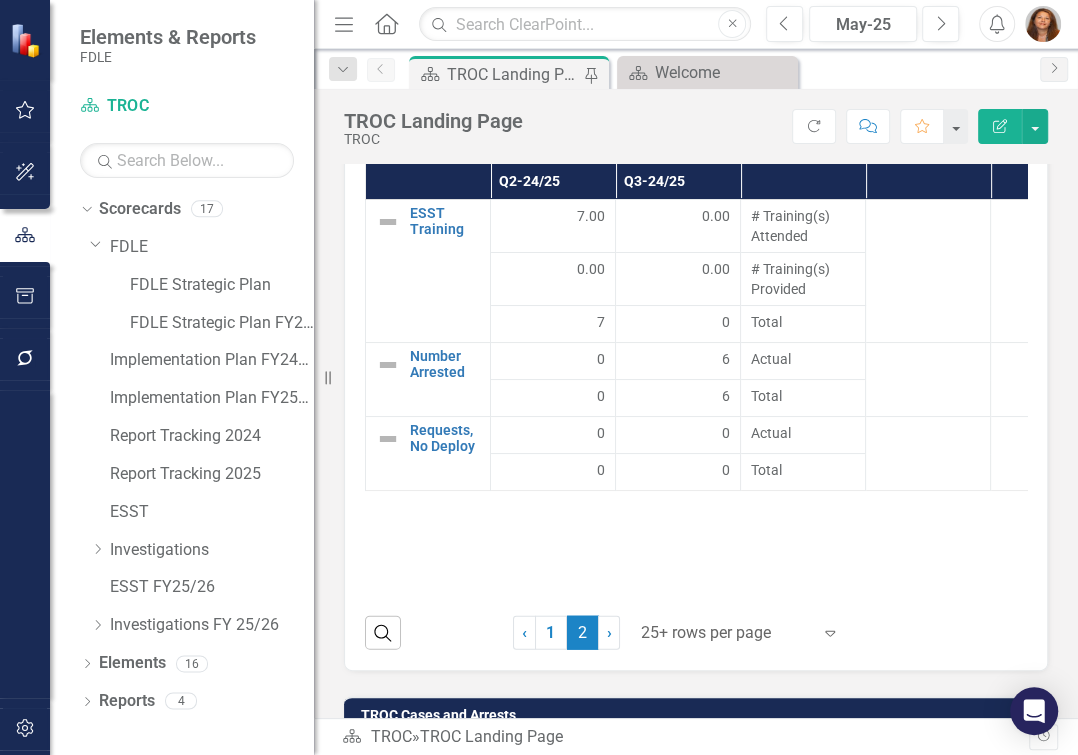 click on "TROC Landing Page" at bounding box center [513, 74] 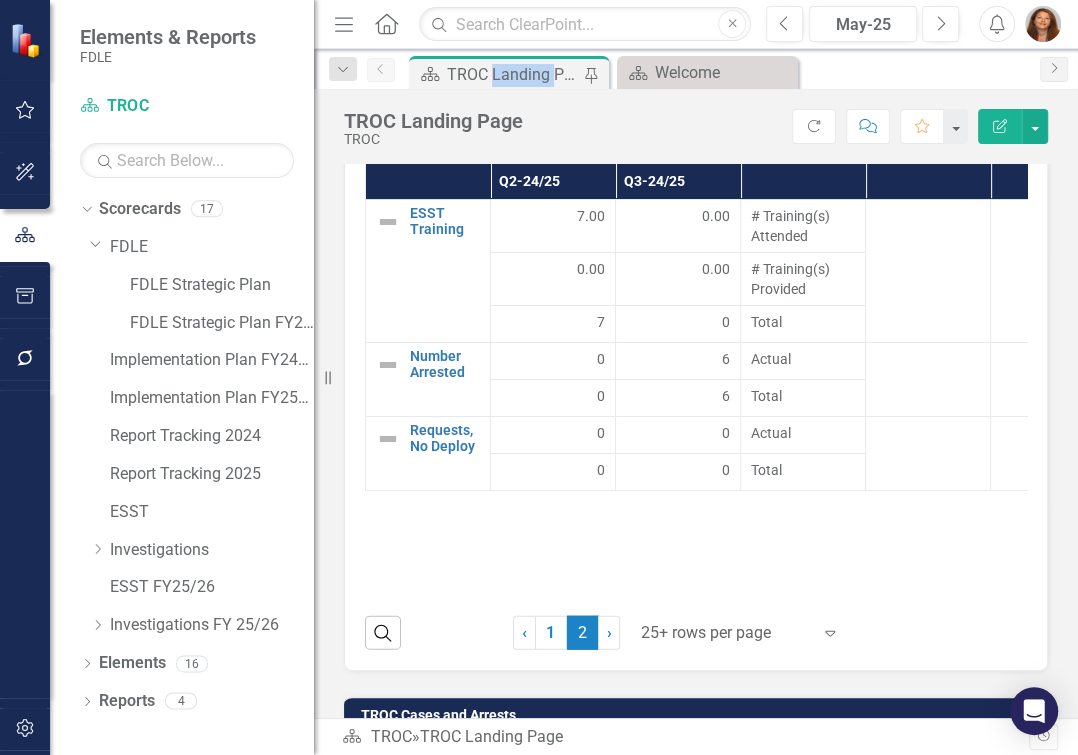 click on "TROC Landing Page" at bounding box center (513, 74) 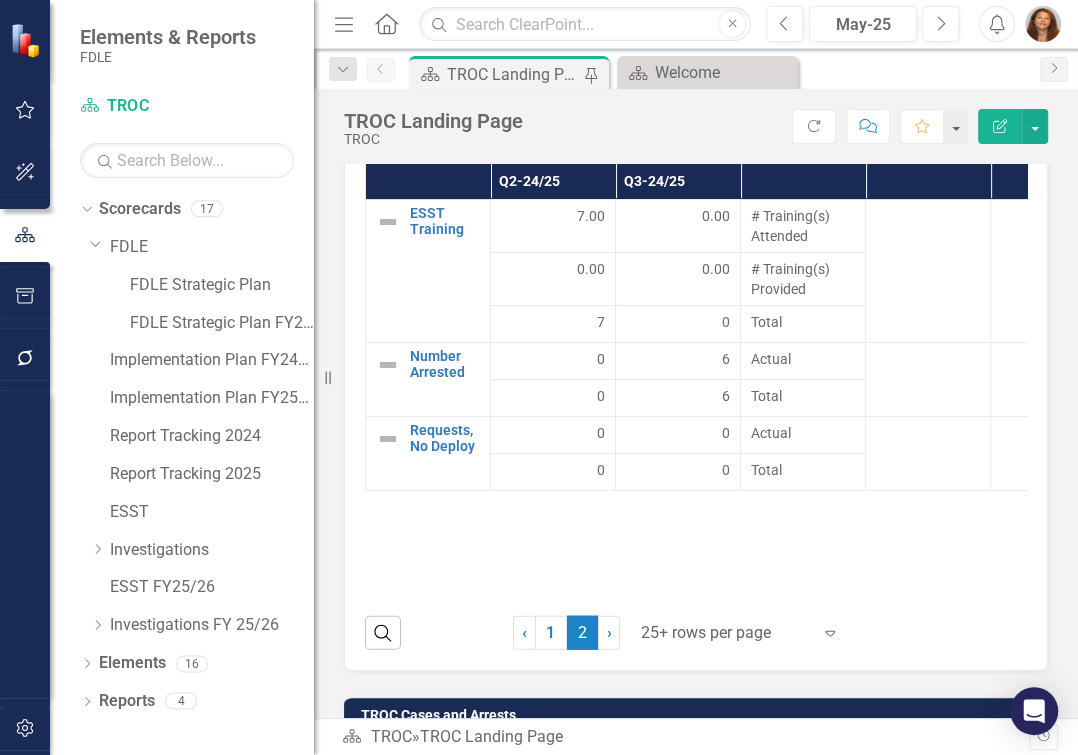 click on "Our Vision To be the leading state law enforcement agency in the country by providing exceptional services while utilizing an elite workforce and cutting-edge resources to stay at the forefront of criminal justice and public safety. Our Mission To promote public safety and strengthen domestic security. Goals GOAL 1. Ensure a collaborative and comprehensive approach to investigations.
GOAL 2. Implement strategies to identify and prevent major crimes and public safety threats.
GOAL 3. Deliver high-quality, technology-driven specialized investigative services.
GOAL 4. Prevent and respond to threats against domestic security and other disasters.
GOAL 5. Ensure a professional, highly-trained, and motivated workforce. Q1 Update INVESTIGATIONS STRATEGY OBJECTIVES QUARTERLY UPDATE
TALLAHASSEE REGIONAL OPERATIONS CENTER
QUARTER 1 / FISCAL YEAR [DATE]-[DATE]
INTRODUCTION
GOALS AND OBJECTIVES
GOAL 1
Objective 1.1
9" at bounding box center [696, -4978] 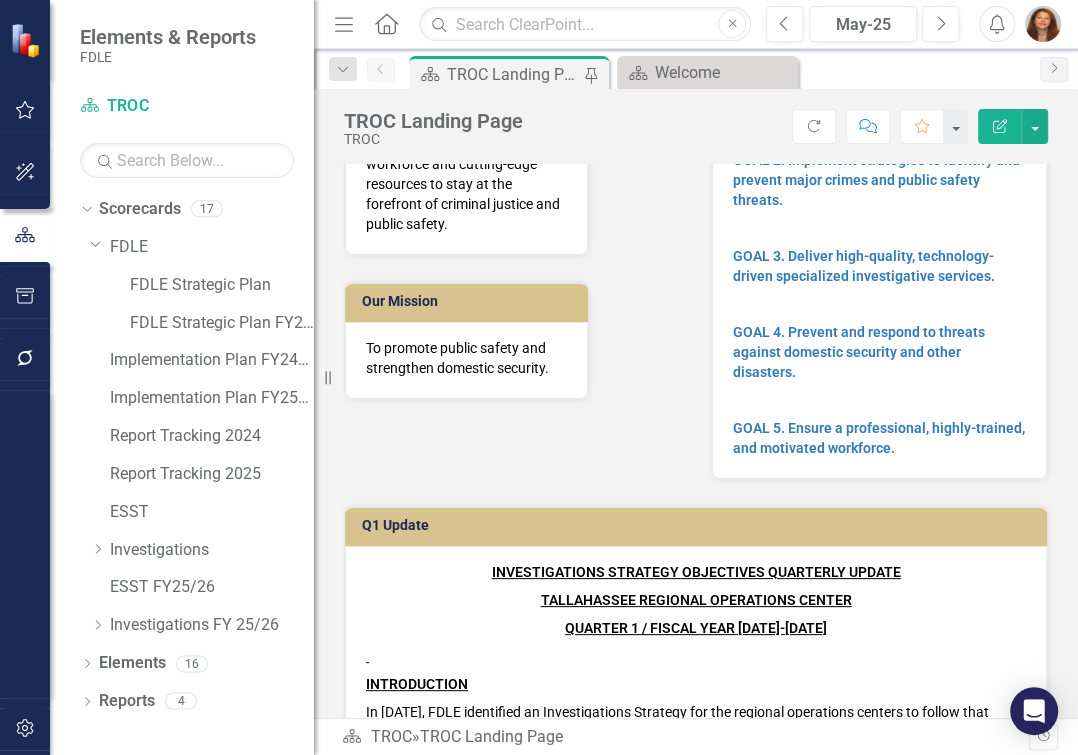 scroll, scrollTop: 0, scrollLeft: 0, axis: both 